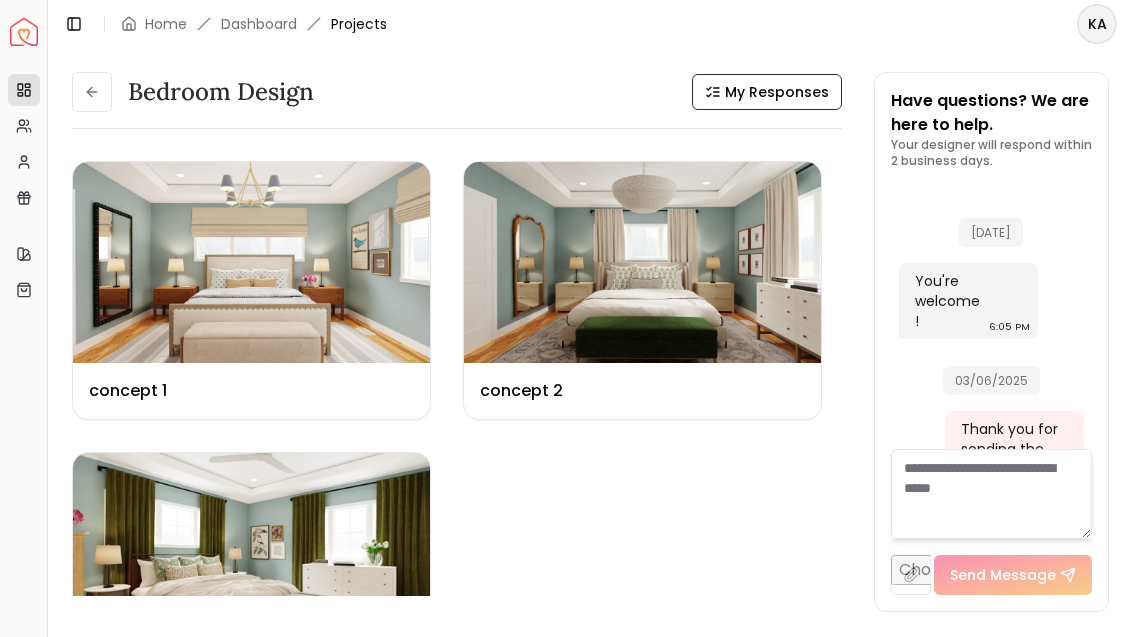 scroll, scrollTop: 0, scrollLeft: 0, axis: both 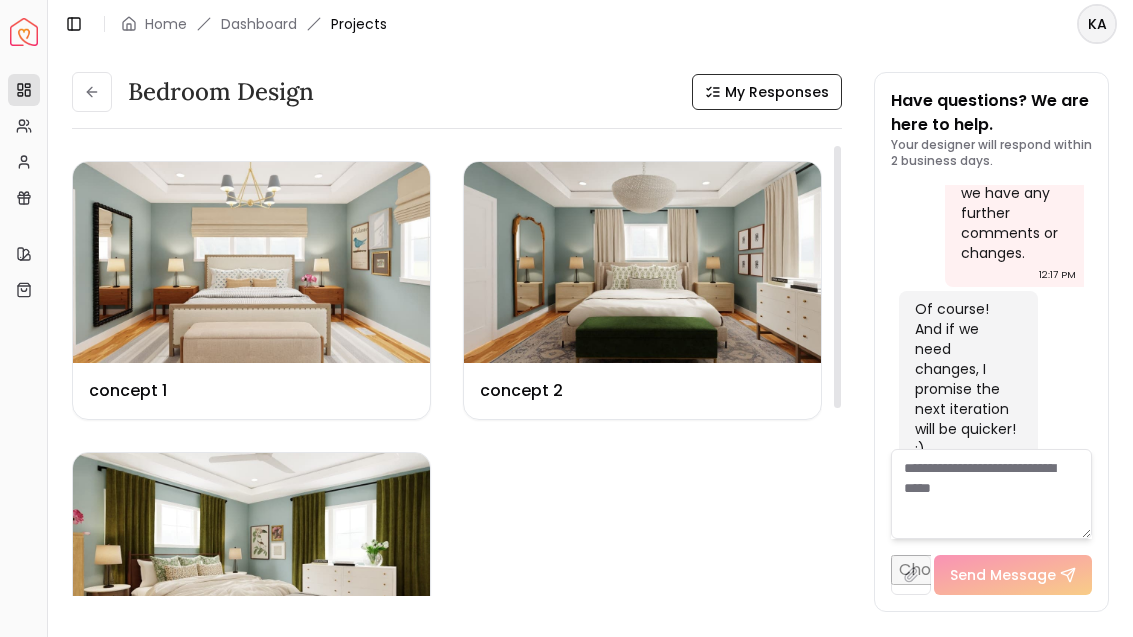 click on "My Responses" at bounding box center [777, 92] 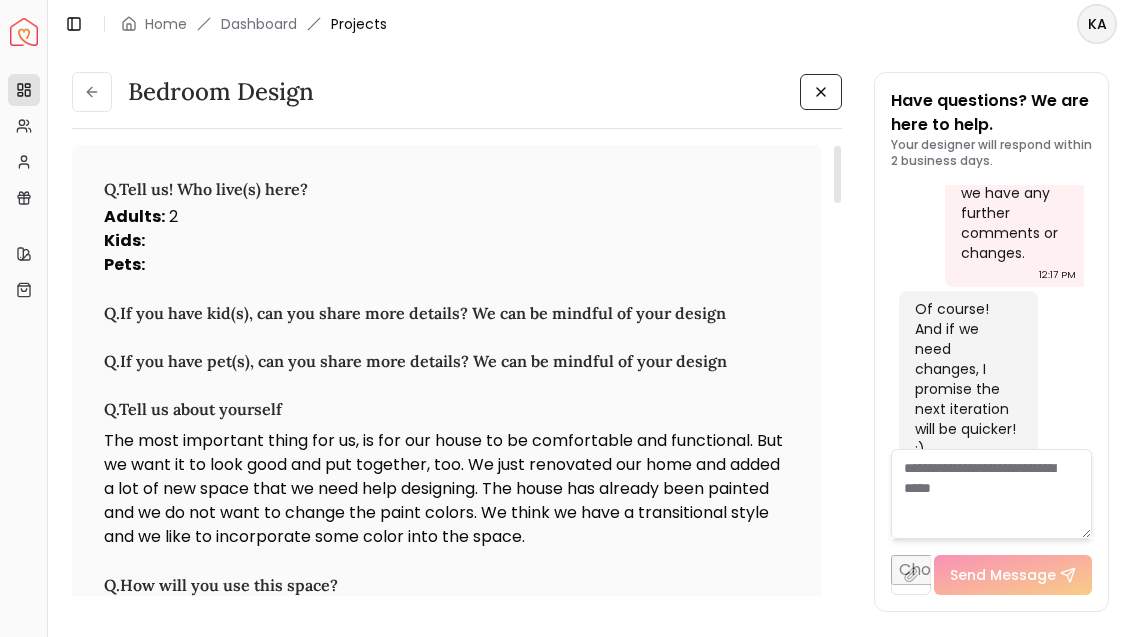 click at bounding box center (821, 92) 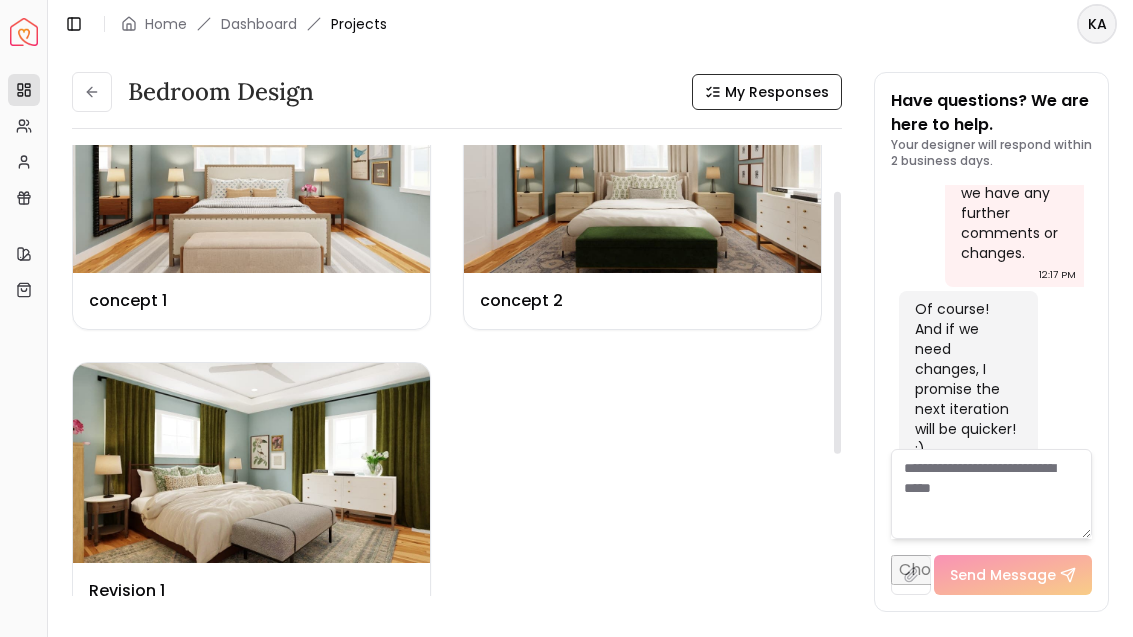 scroll, scrollTop: 267, scrollLeft: 0, axis: vertical 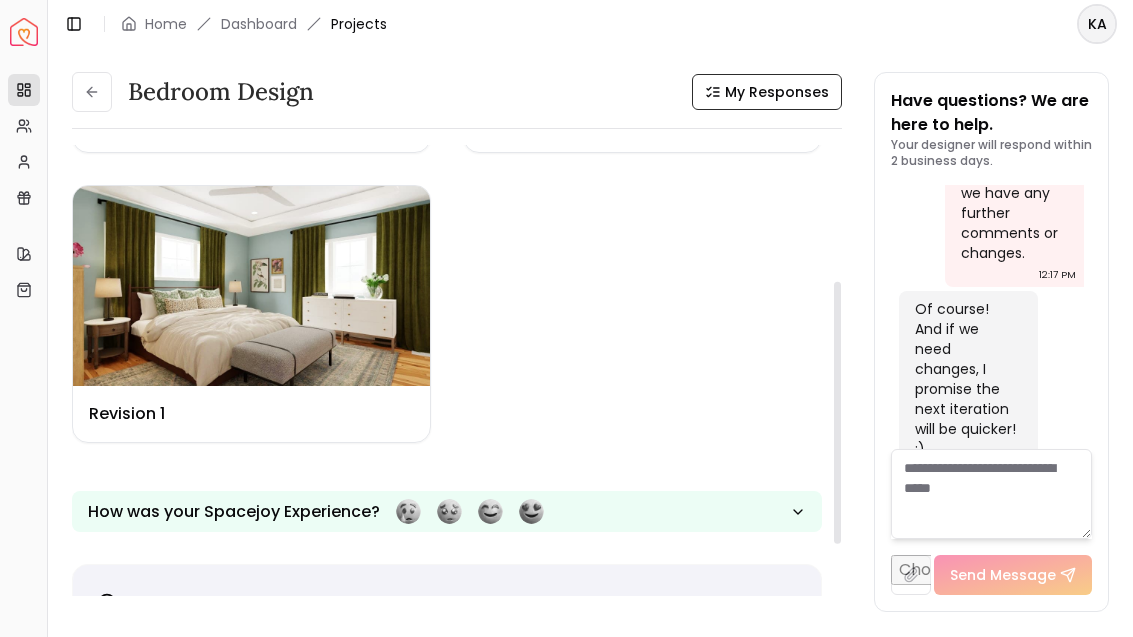 click at bounding box center [251, 286] 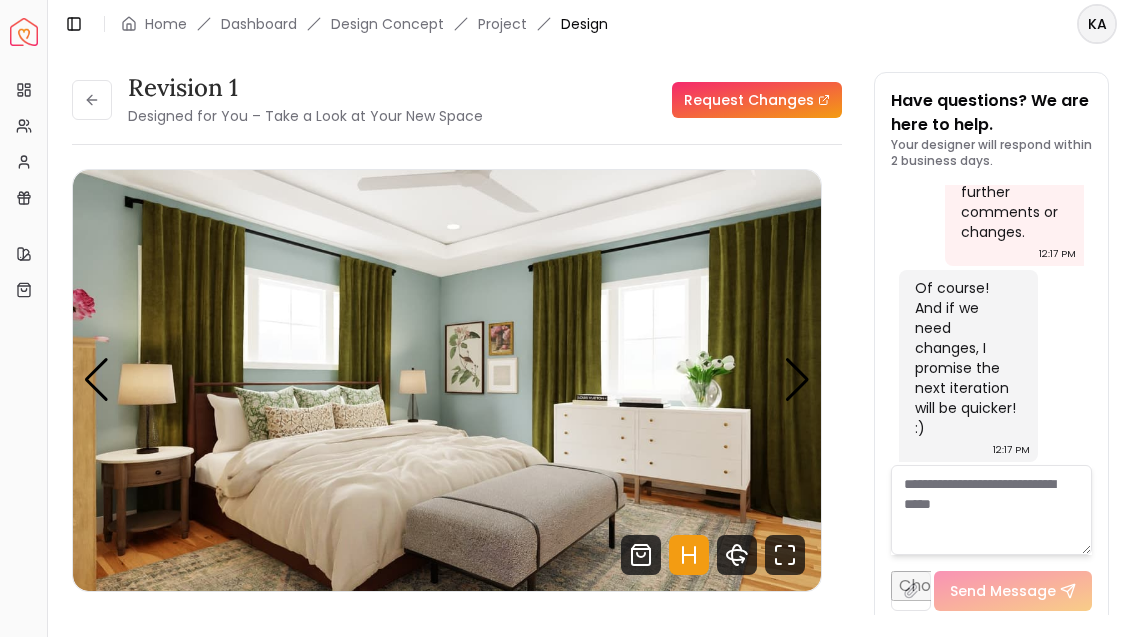 scroll, scrollTop: 6764, scrollLeft: 0, axis: vertical 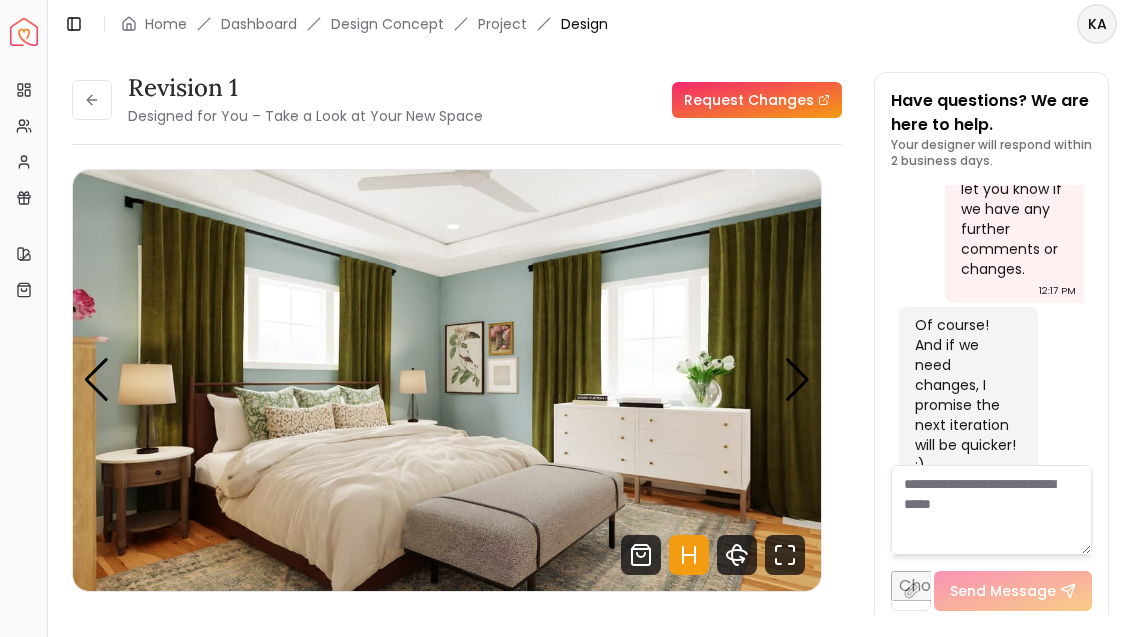 click at bounding box center (797, 380) 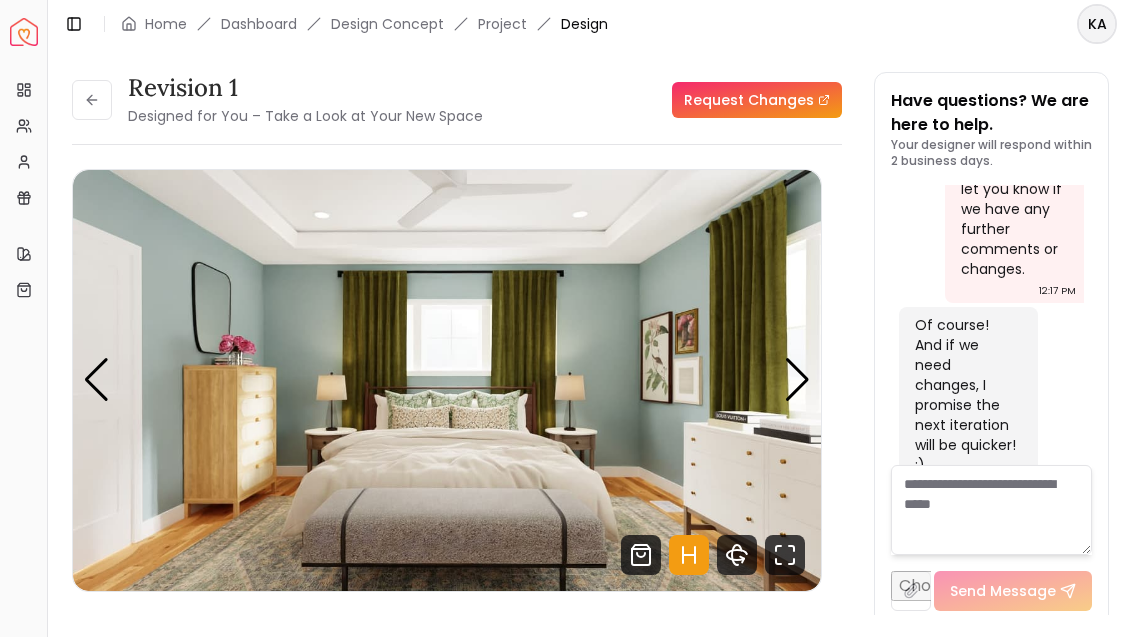 click at bounding box center (797, 380) 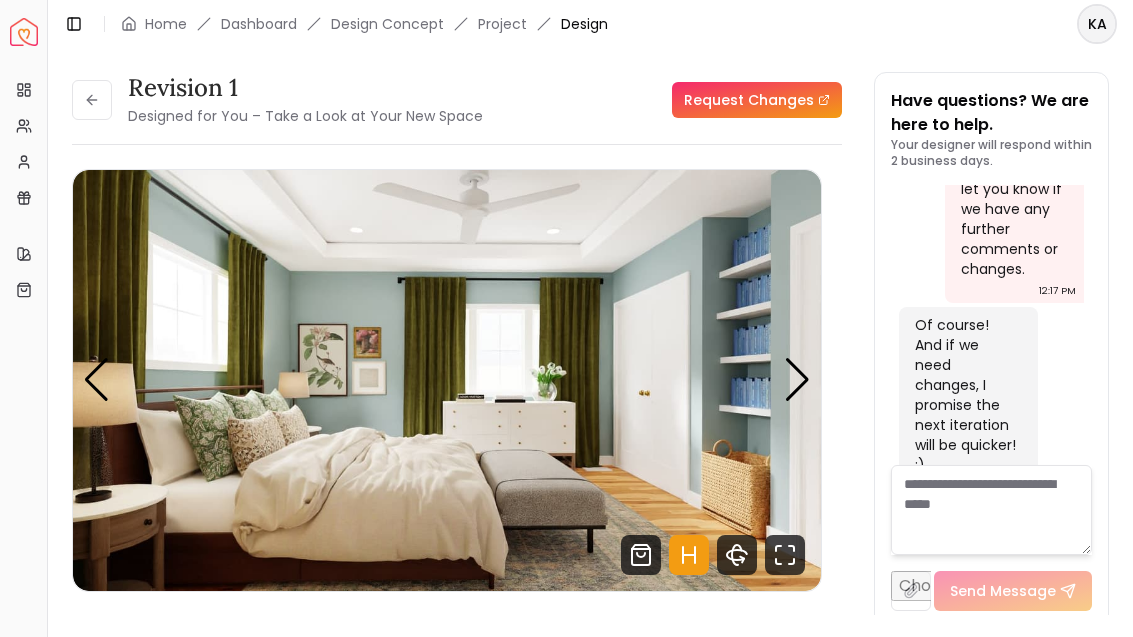 click at bounding box center (797, 380) 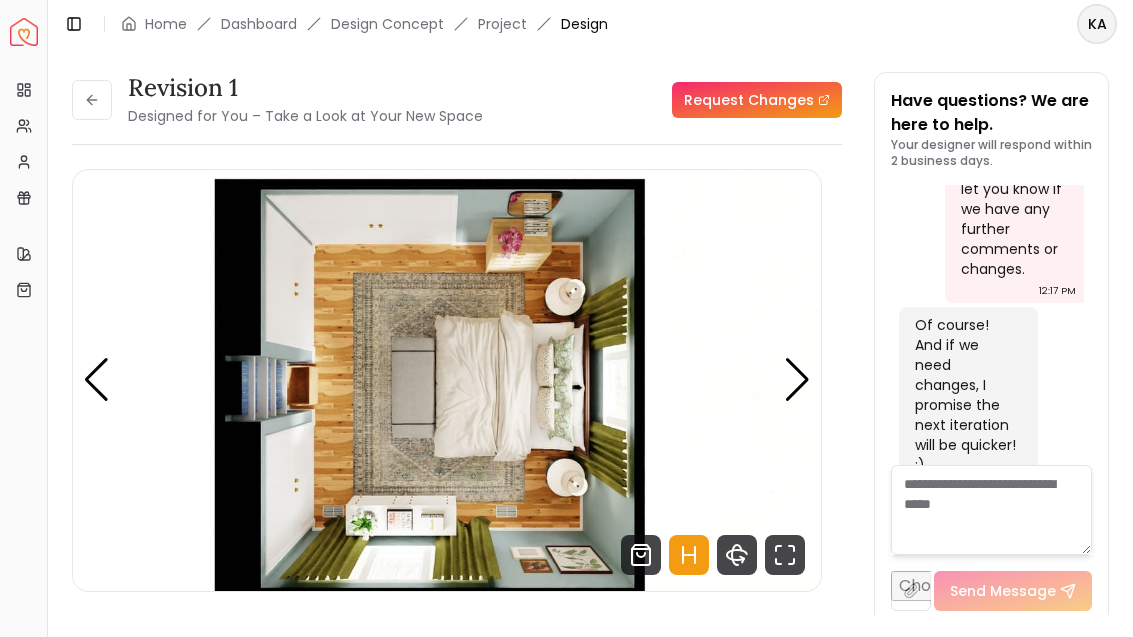 click at bounding box center (797, 380) 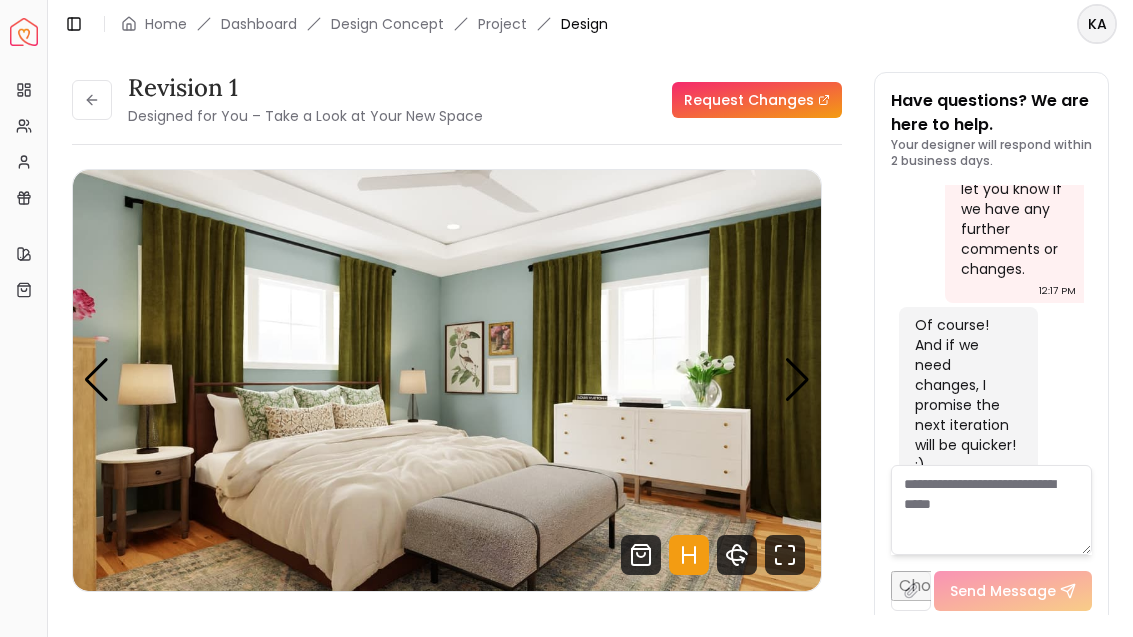 click at bounding box center [797, 380] 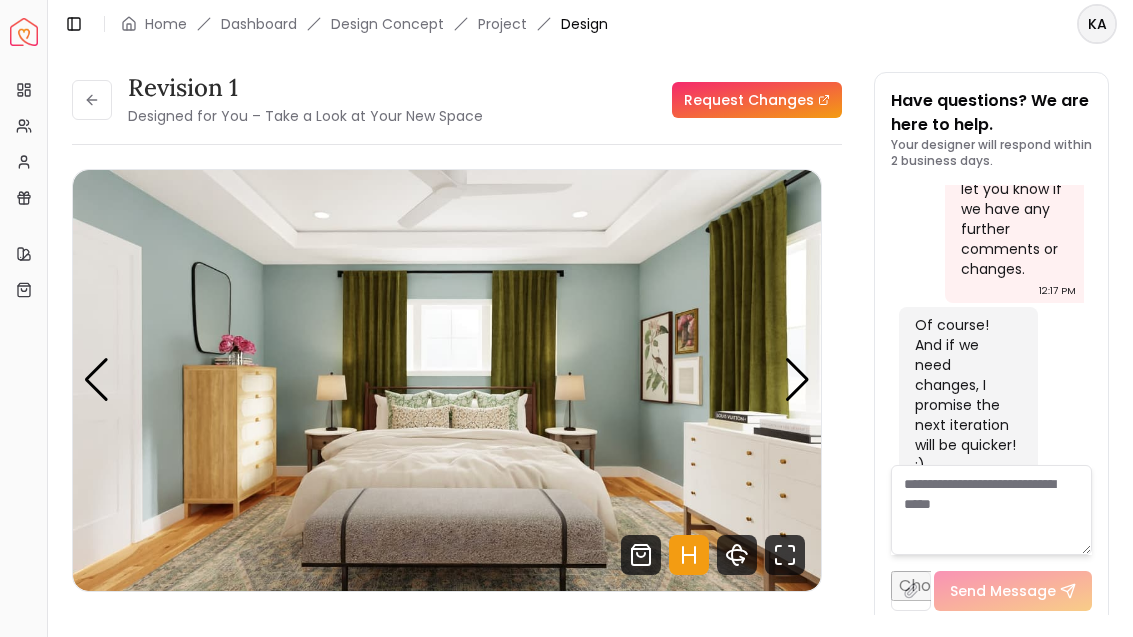 click at bounding box center [797, 380] 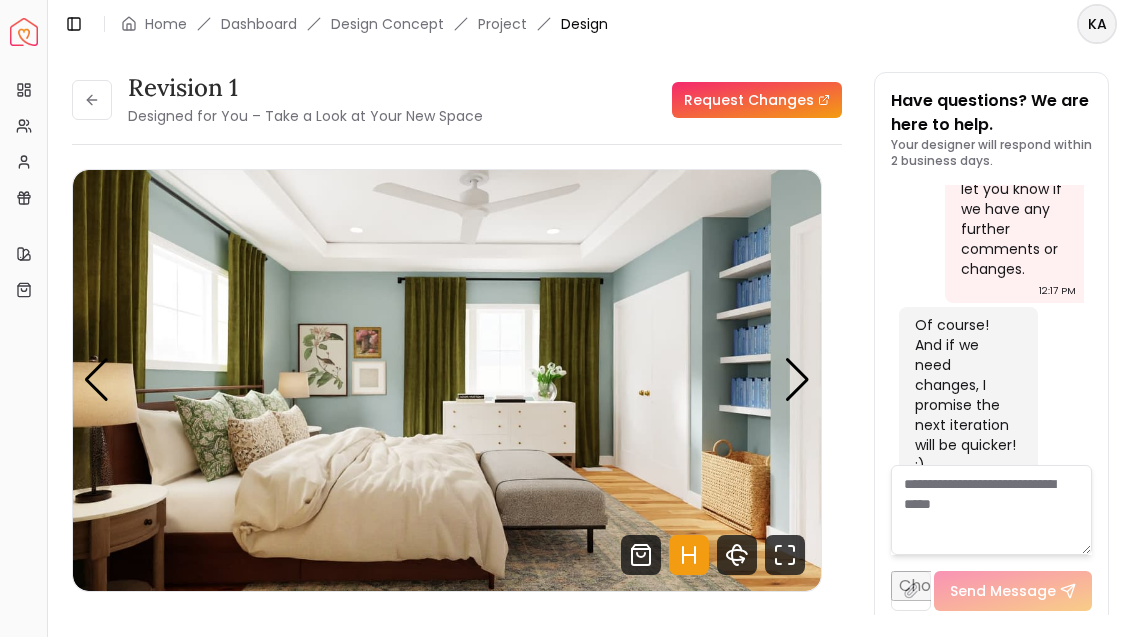 click at bounding box center [797, 380] 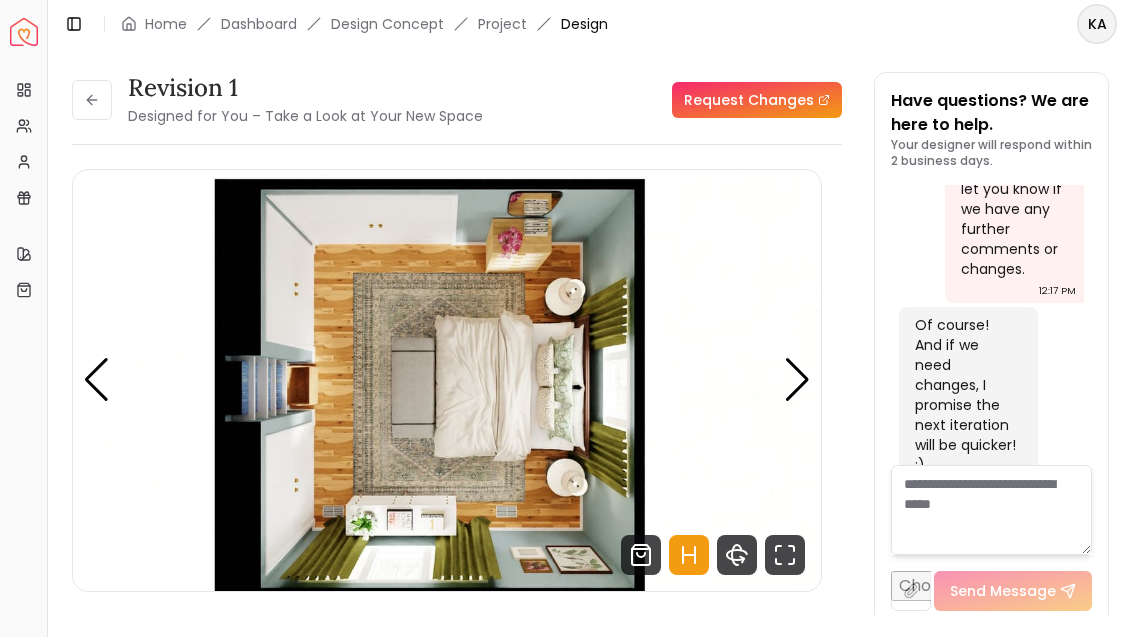 click at bounding box center (797, 380) 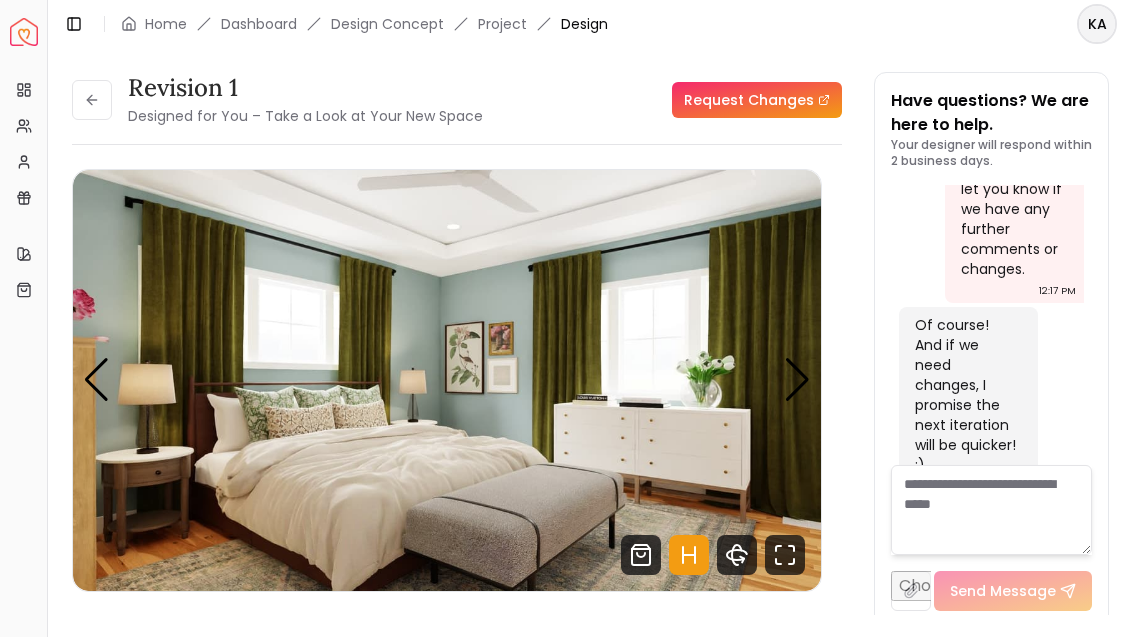 click at bounding box center (797, 380) 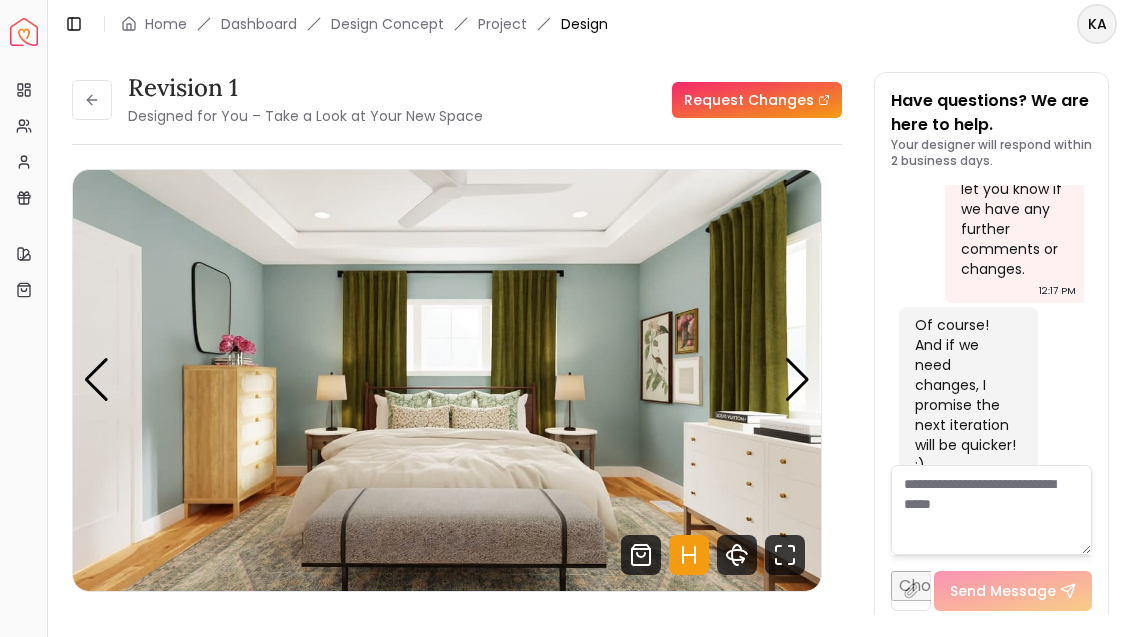 click at bounding box center (797, 380) 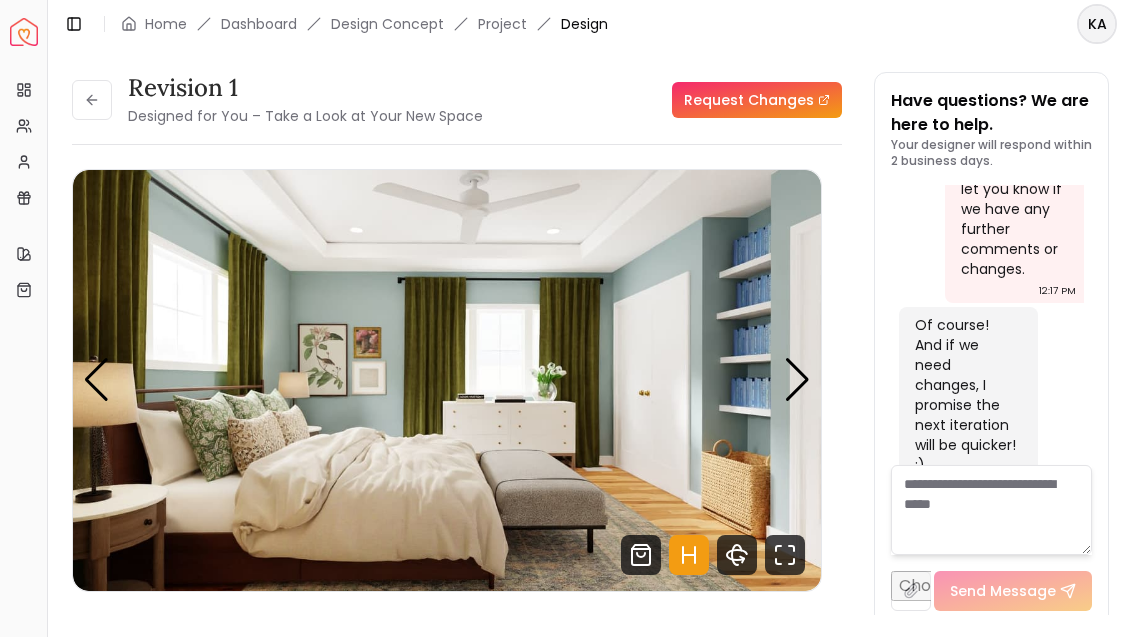 click at bounding box center [797, 380] 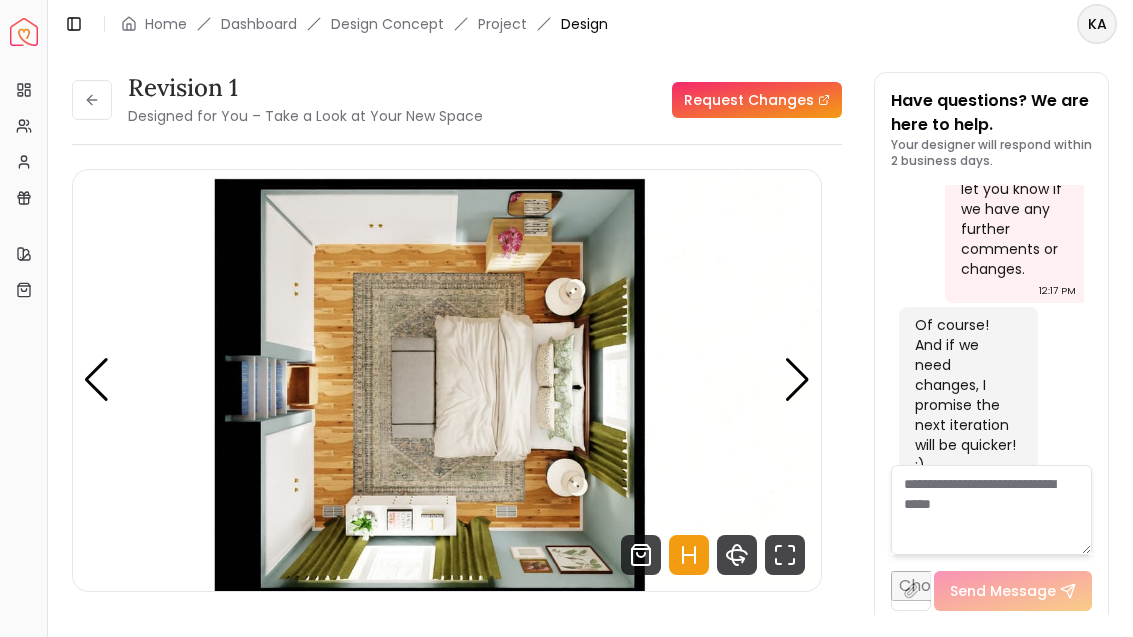 click on "Request Changes" at bounding box center (757, 100) 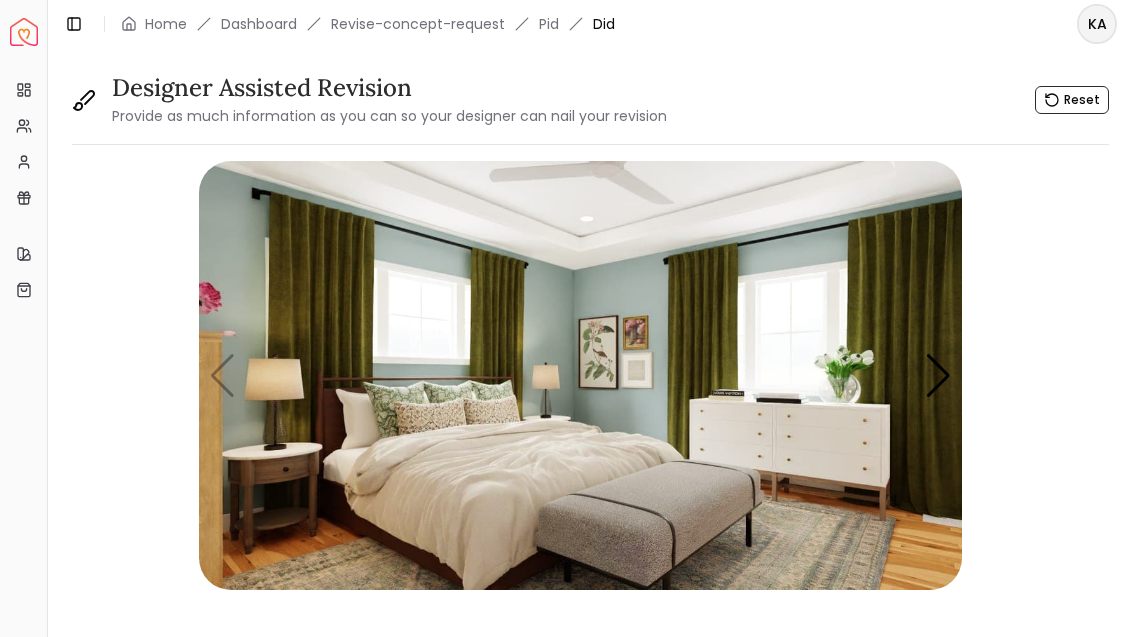 scroll, scrollTop: 0, scrollLeft: 0, axis: both 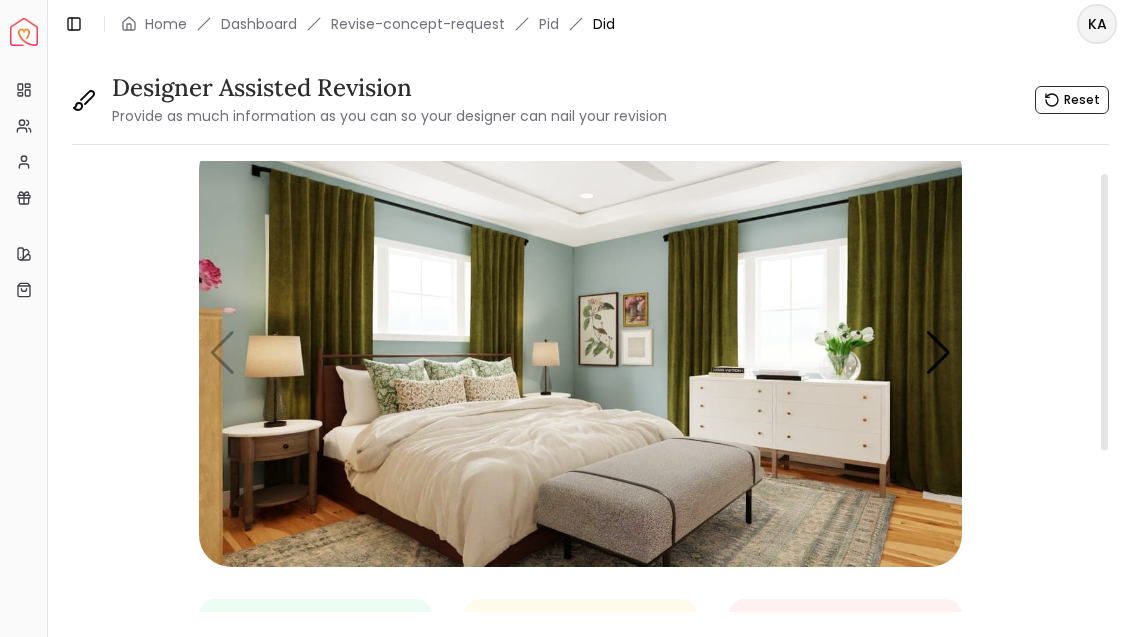 click at bounding box center (580, 352) 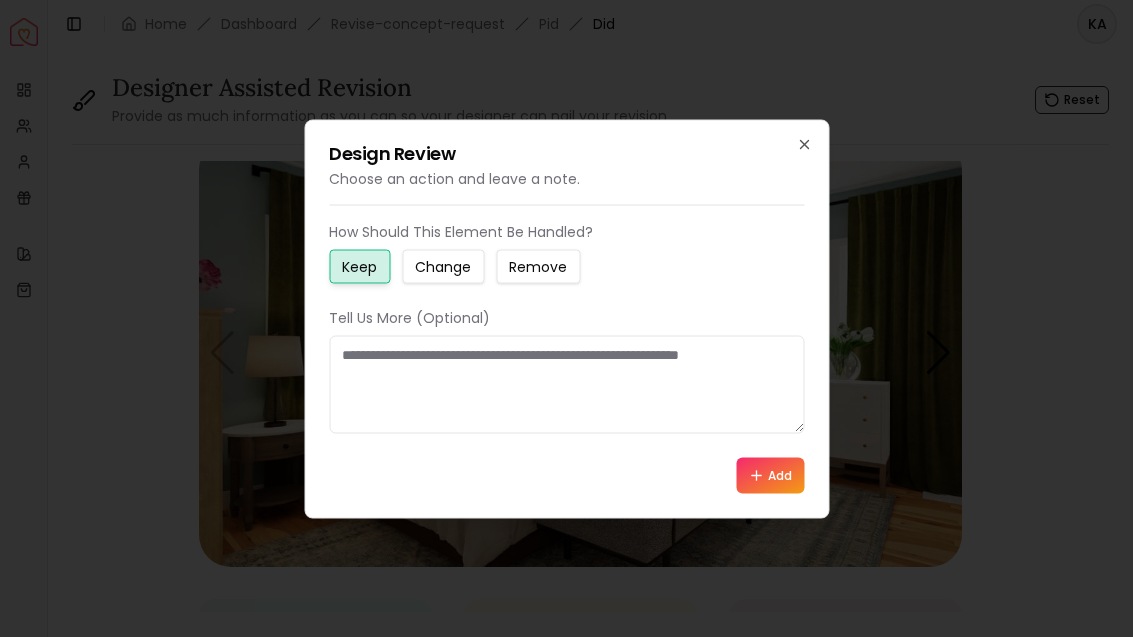 click on "Change" at bounding box center [443, 266] 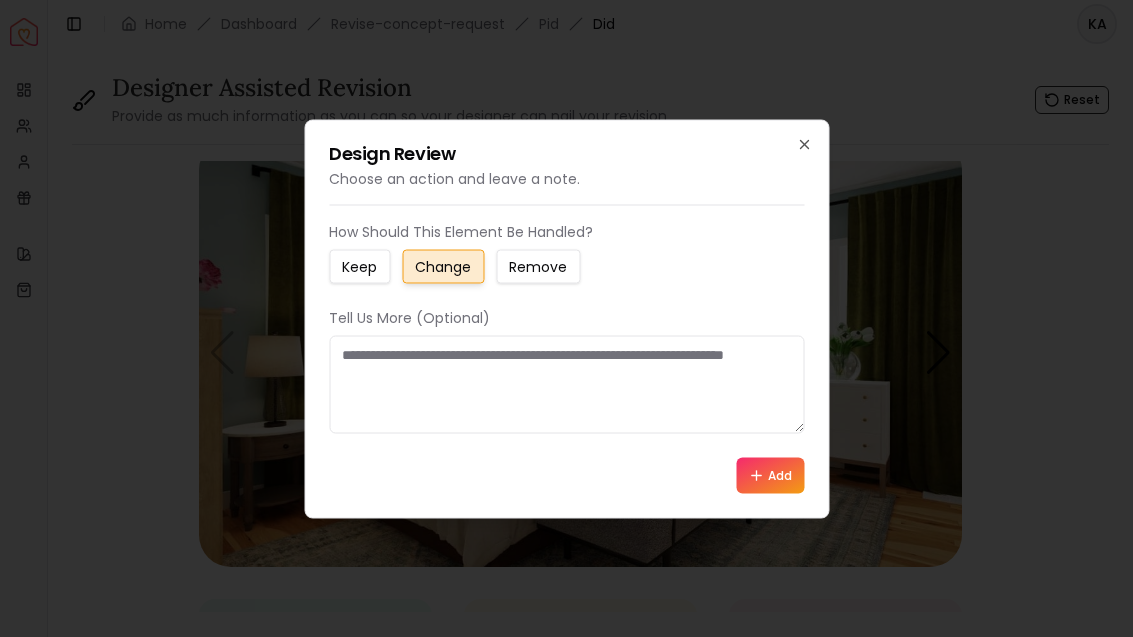 click at bounding box center [566, 384] 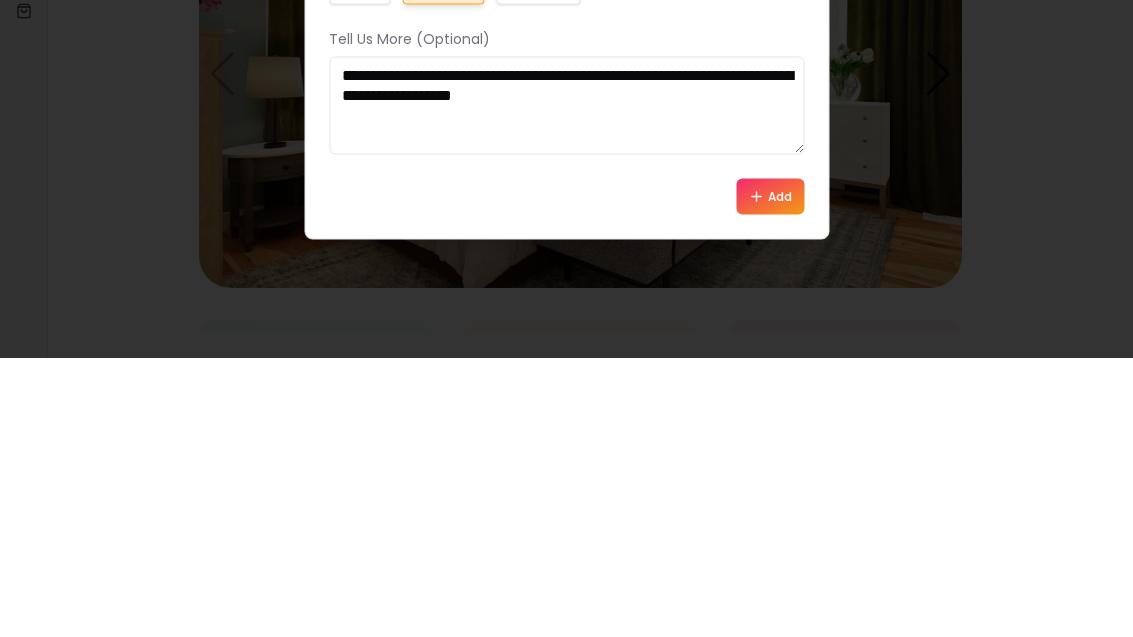 type on "**********" 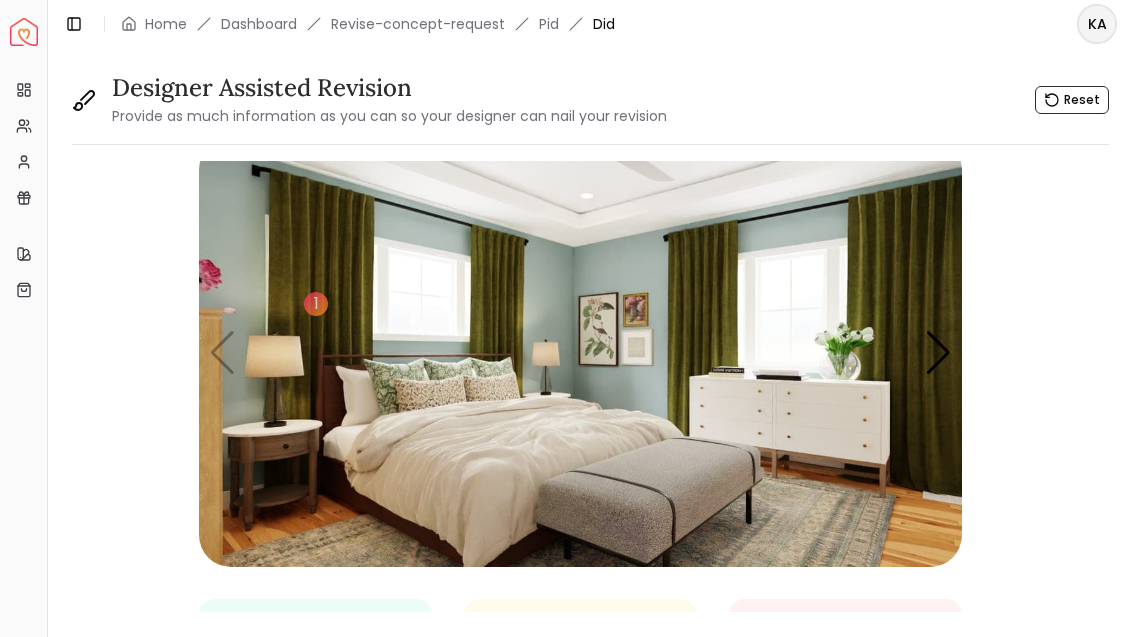 click at bounding box center [580, 352] 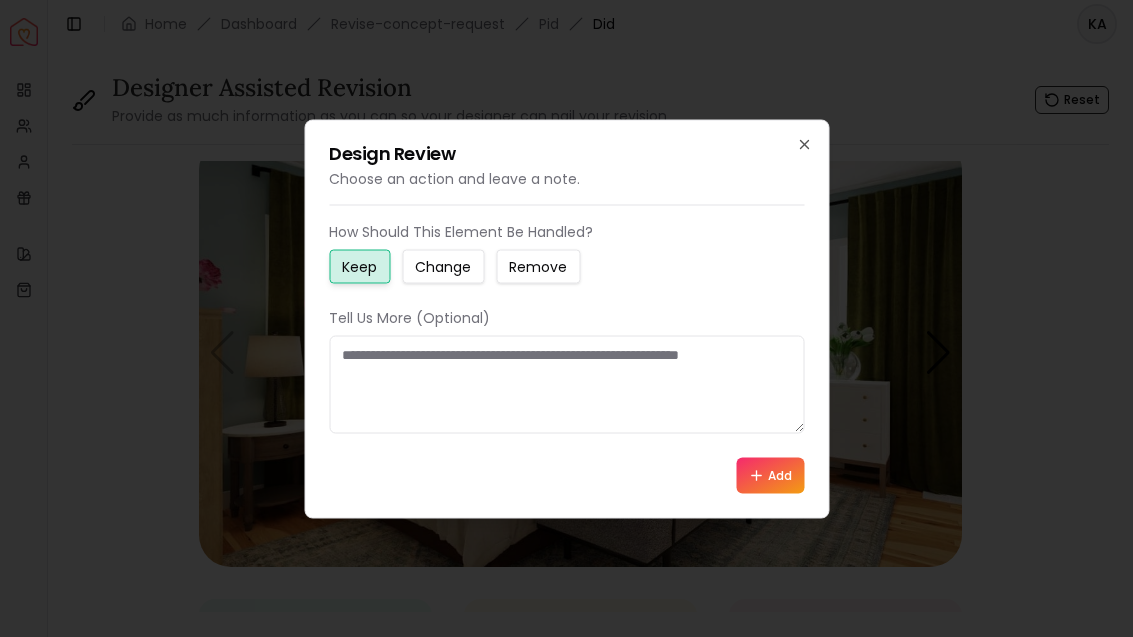 click at bounding box center (566, 384) 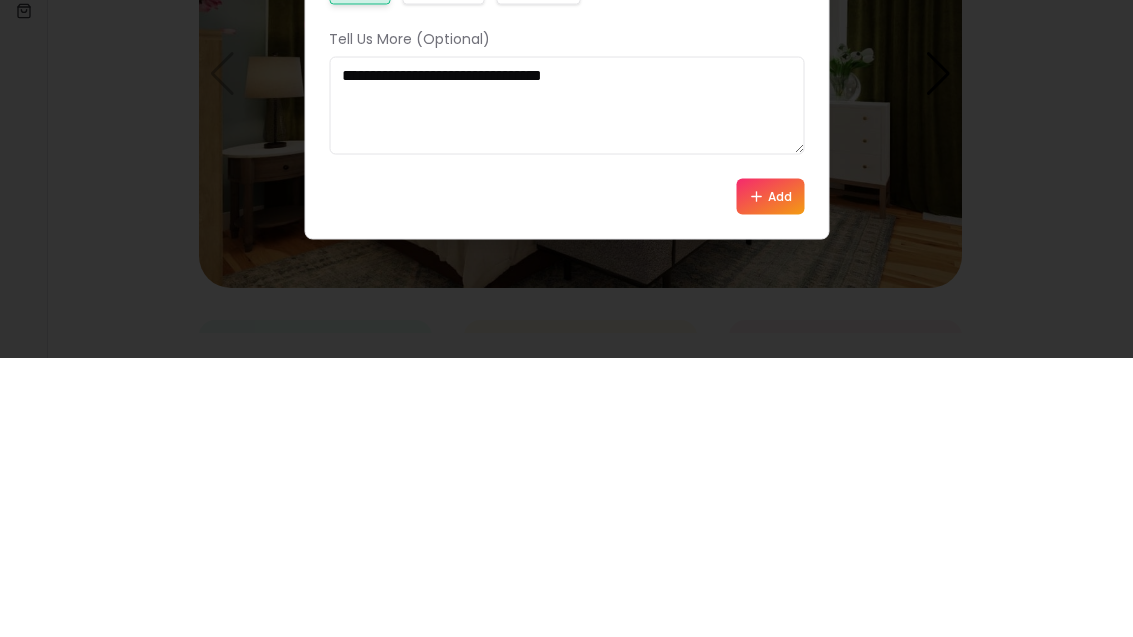 type on "**********" 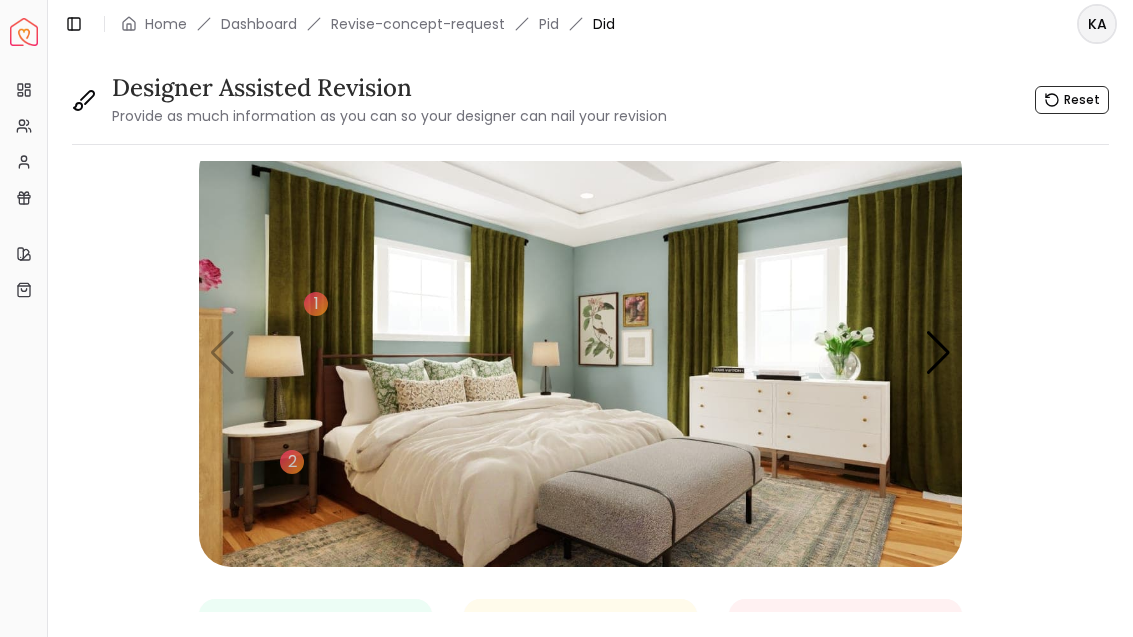 click at bounding box center (580, 352) 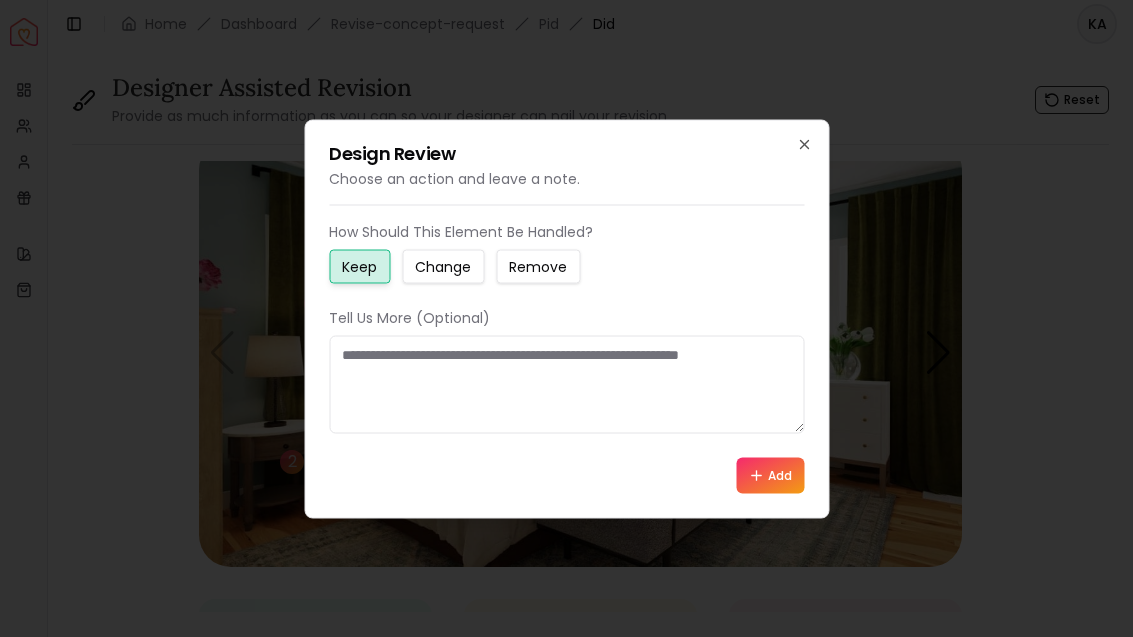 click at bounding box center [566, 384] 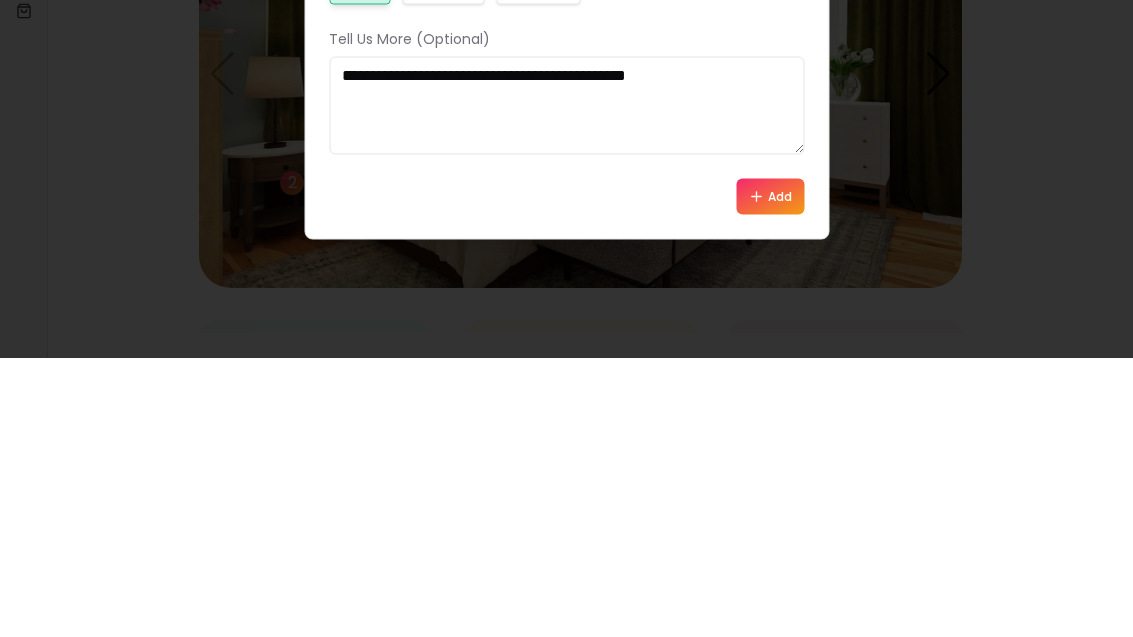 type on "**********" 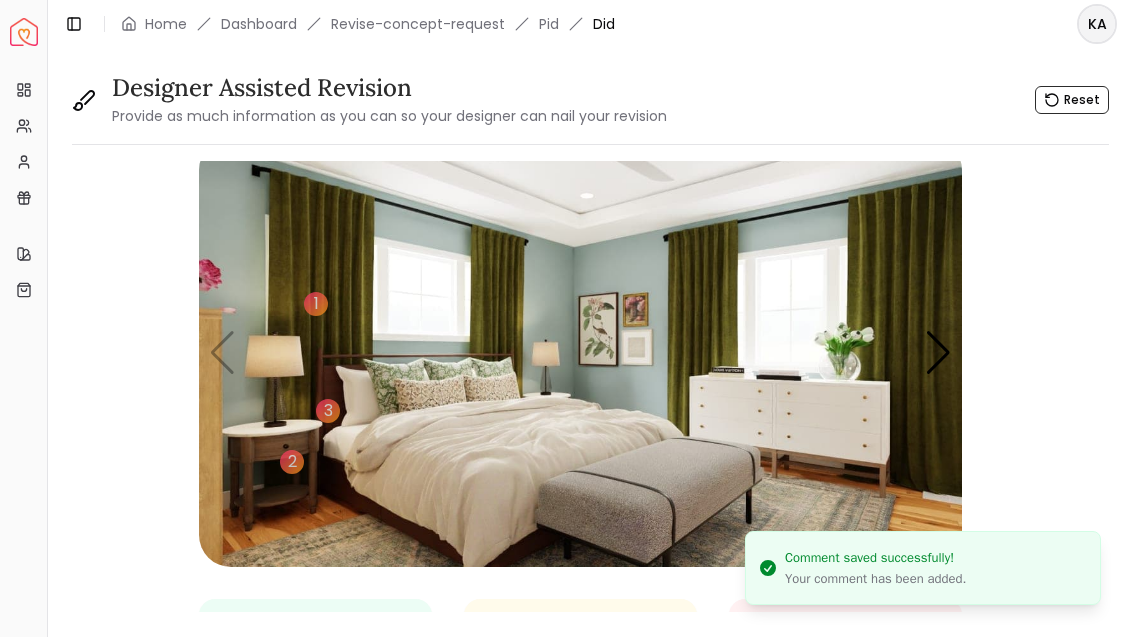 click at bounding box center (938, 353) 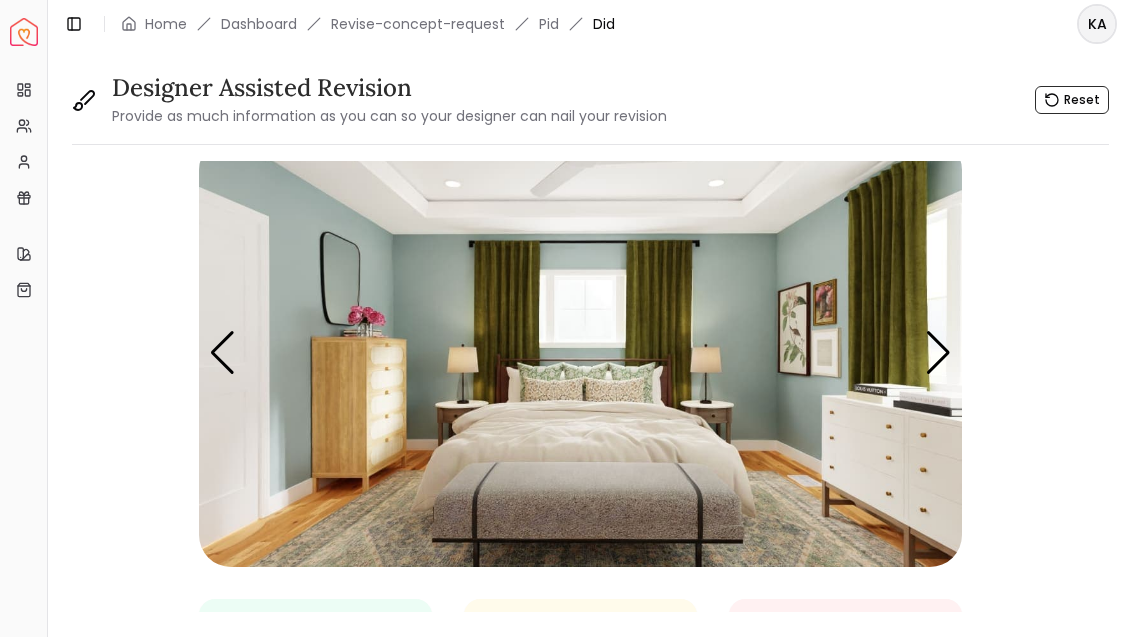 click at bounding box center [938, 353] 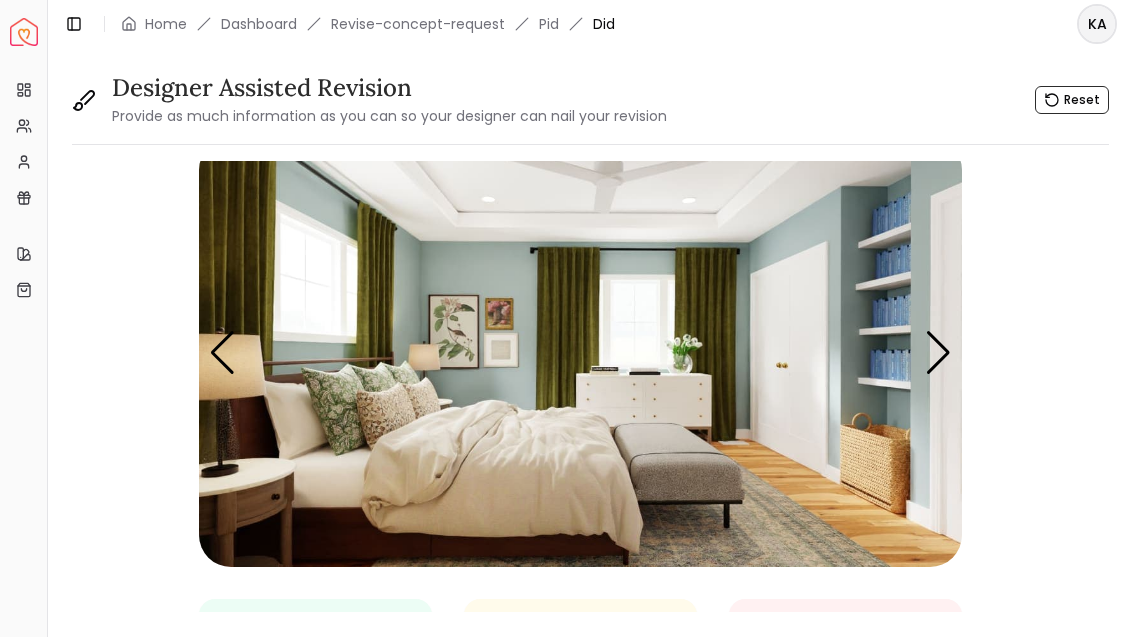 click at bounding box center (938, 353) 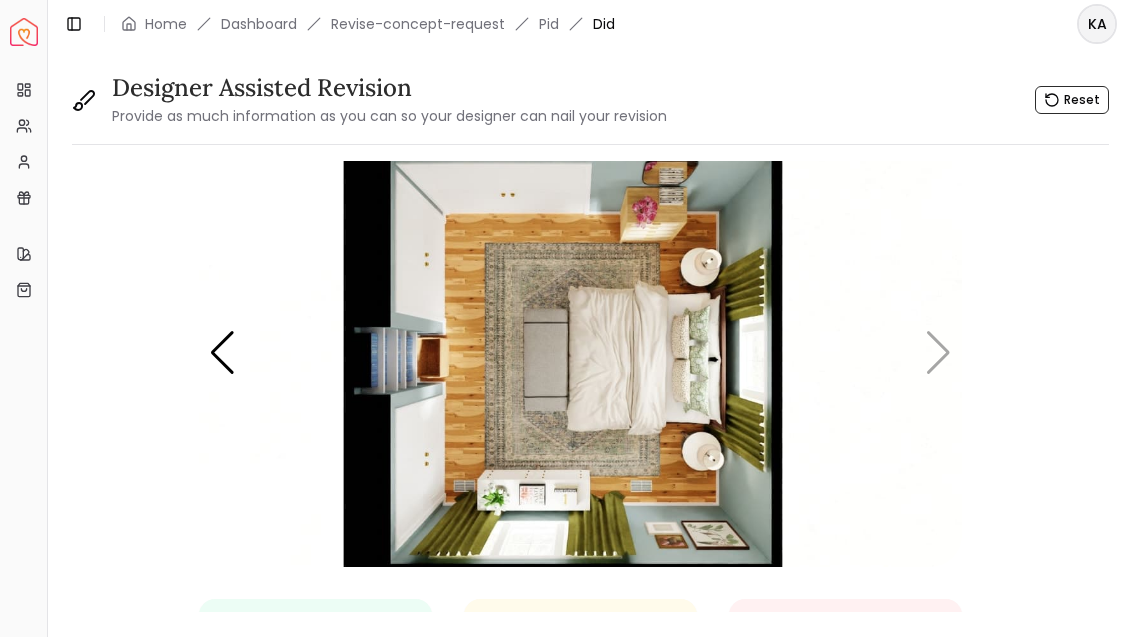 click at bounding box center (580, 352) 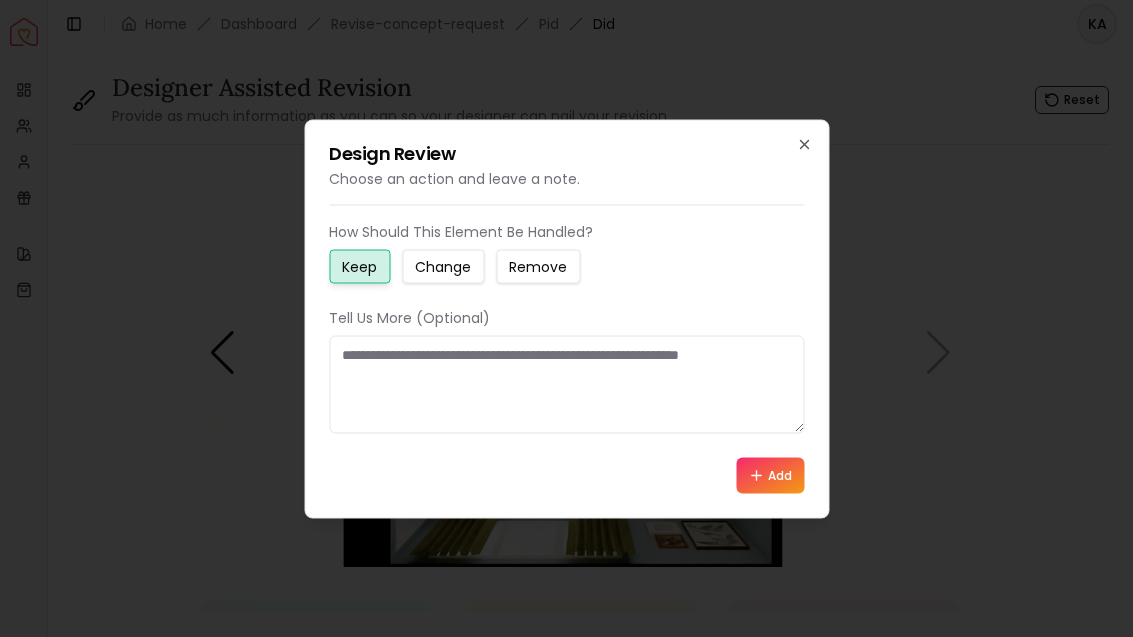 click 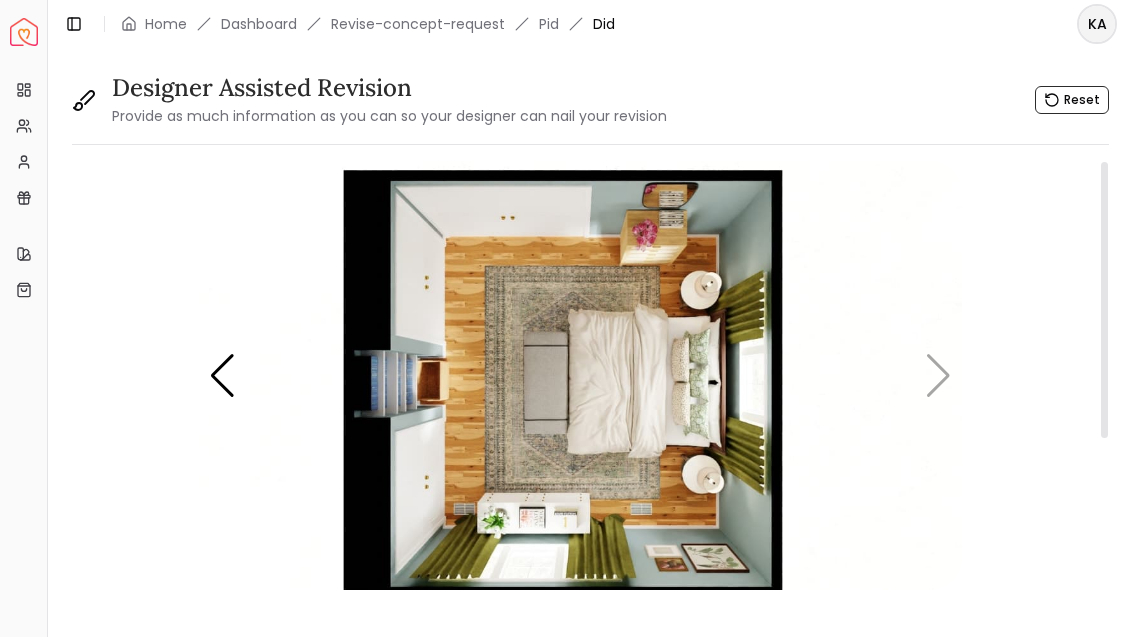 scroll, scrollTop: 0, scrollLeft: 0, axis: both 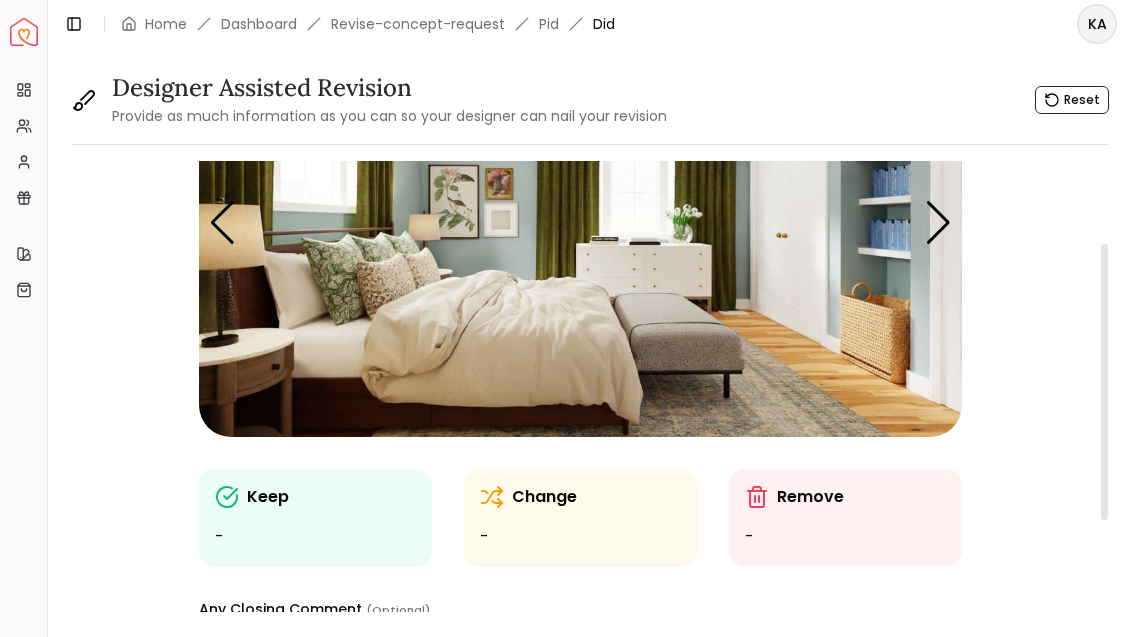 click at bounding box center [580, 222] 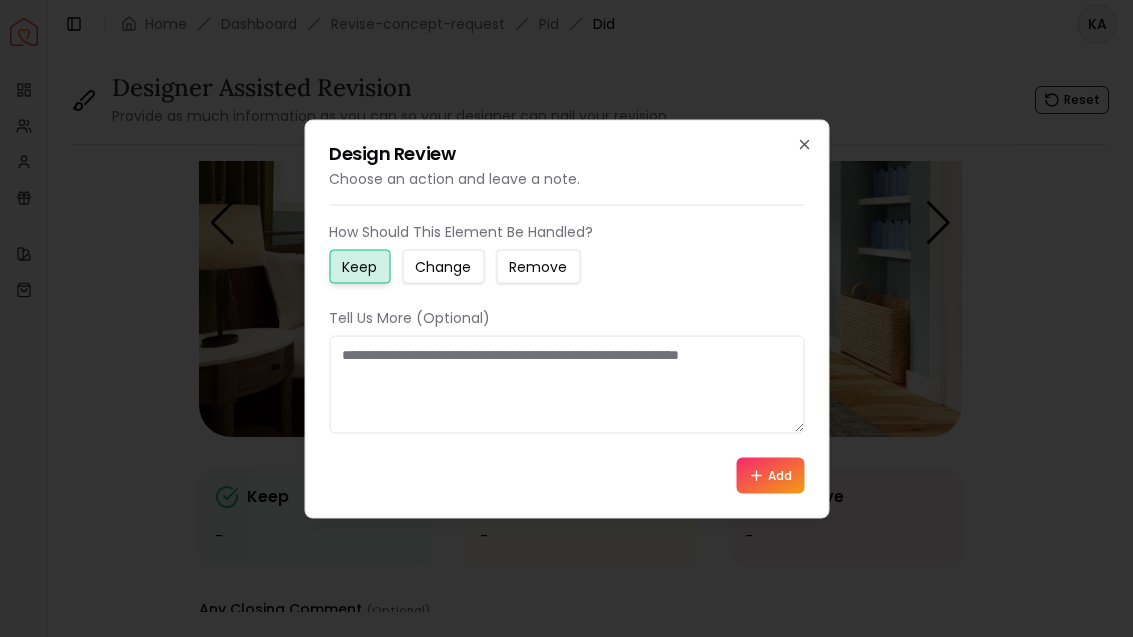 click 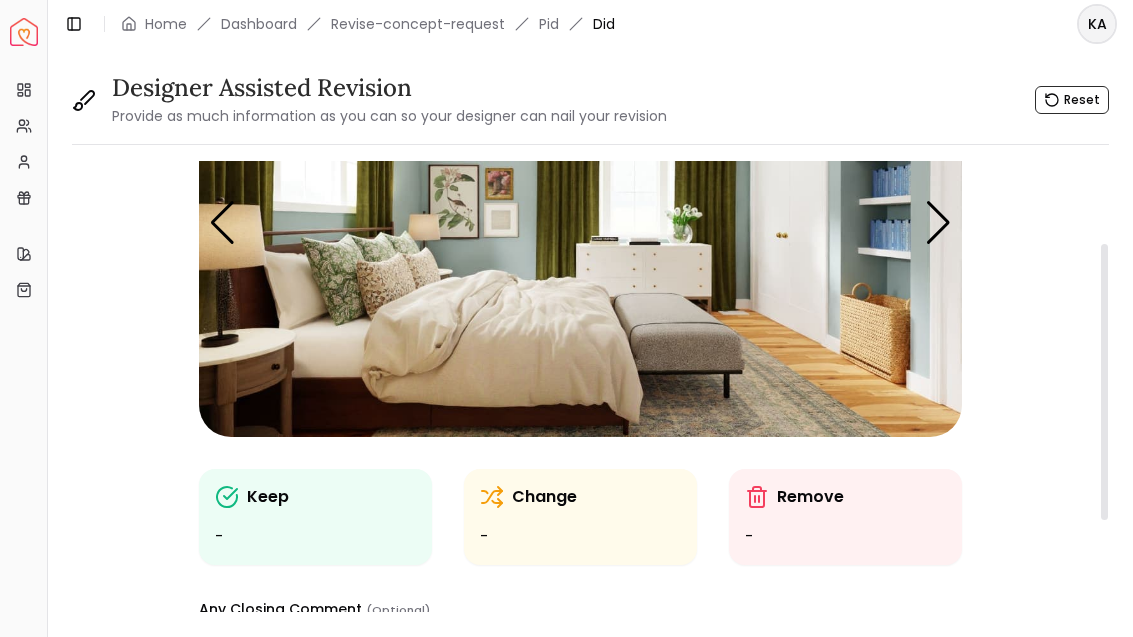 click on "1 2 3 Keep - Change - Remove - Any Closing Comment   (Optional) Once the design is sent for revision, no further changes are allowed. Please review all comments thoroughly before submission. CANCEL SEND FOR REVISION" at bounding box center (580, 501) 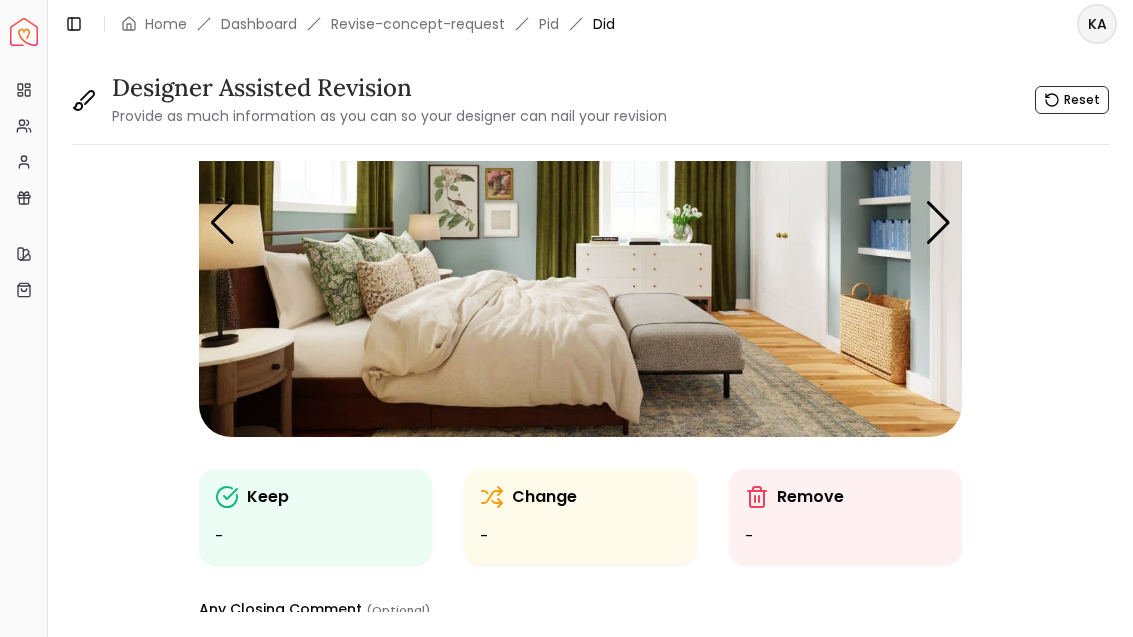 click at bounding box center (222, 223) 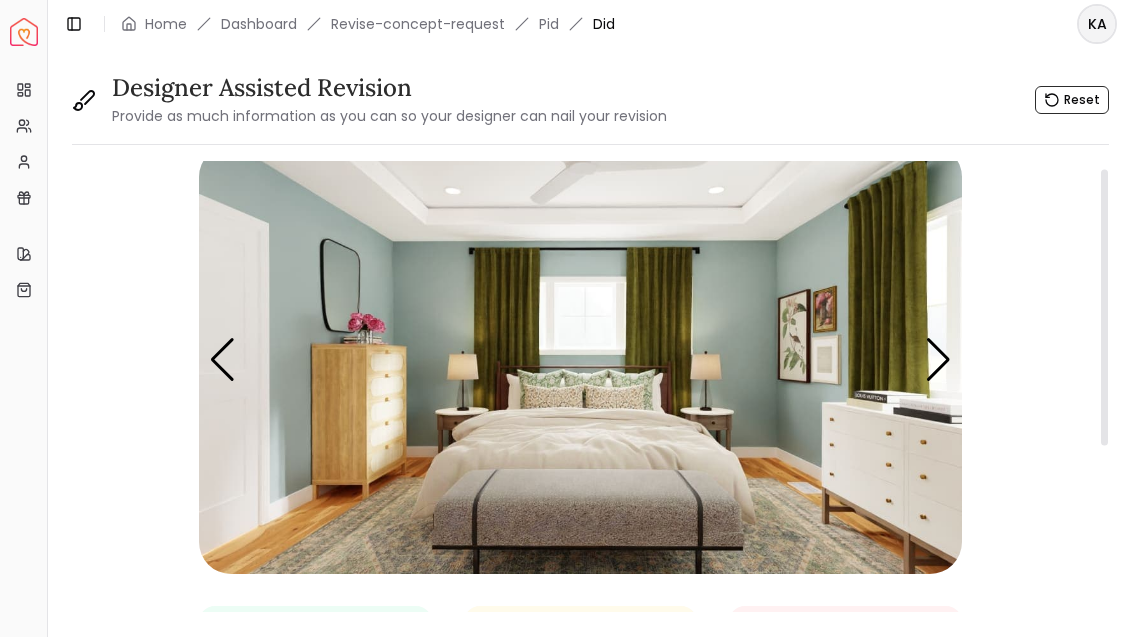 scroll, scrollTop: 11, scrollLeft: 0, axis: vertical 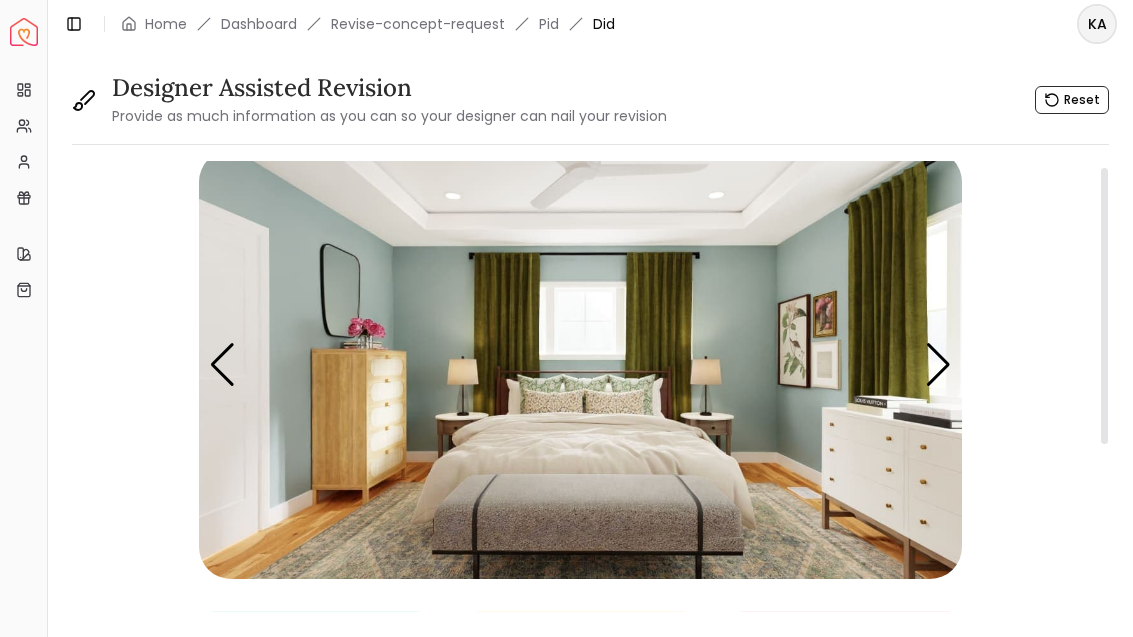 click at bounding box center [222, 365] 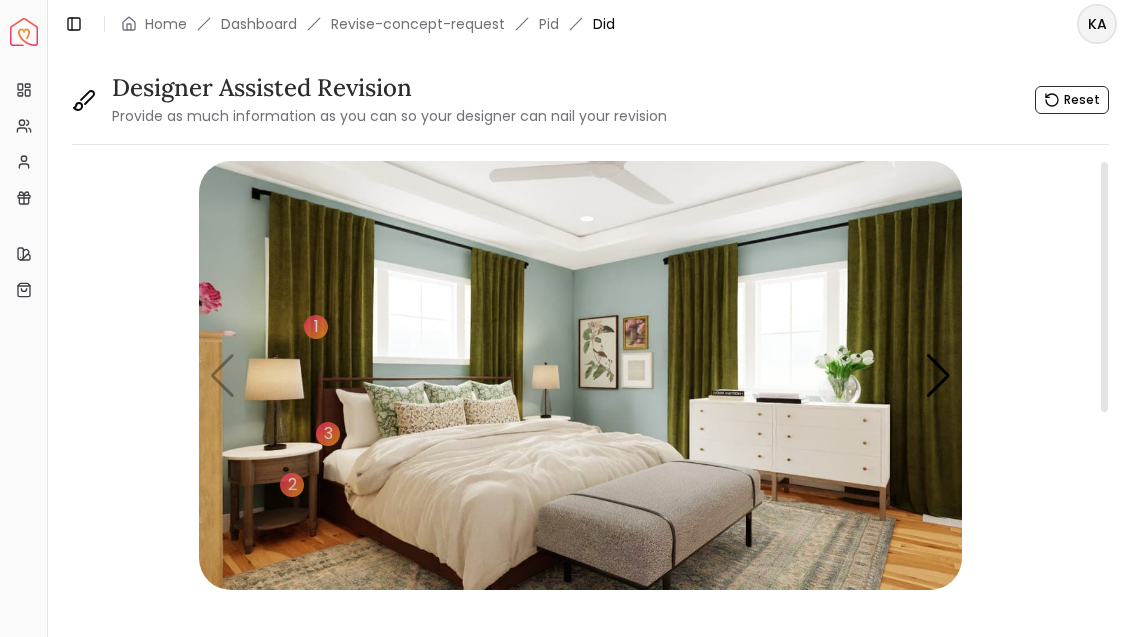 scroll, scrollTop: 0, scrollLeft: 0, axis: both 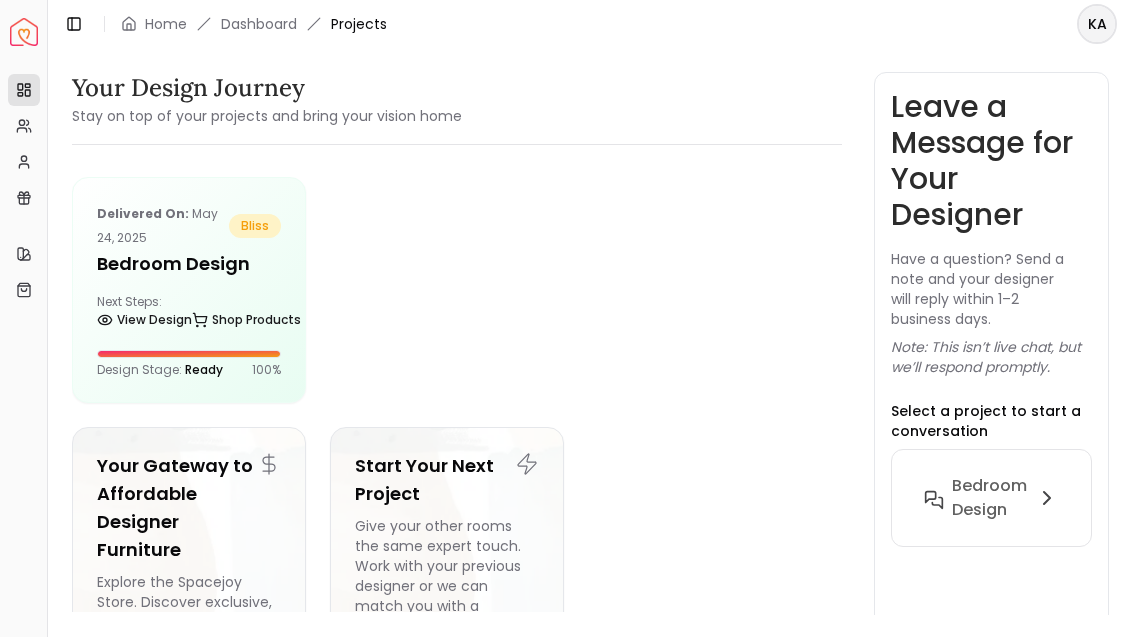 click on "Shop Products" at bounding box center [246, 320] 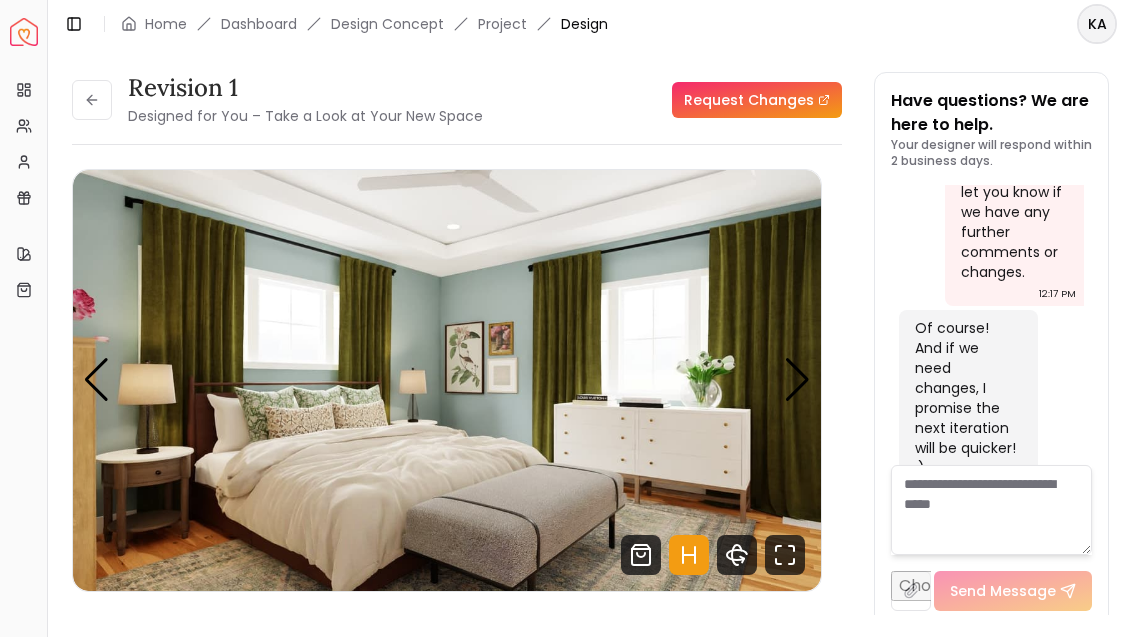 scroll, scrollTop: 6764, scrollLeft: 0, axis: vertical 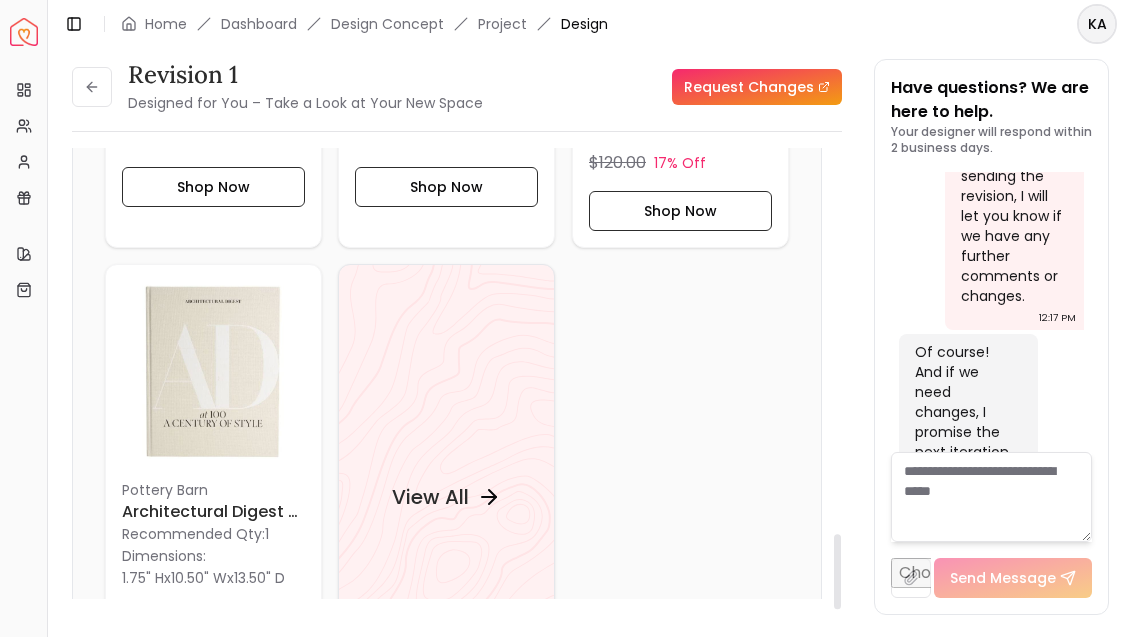 click on "View All" at bounding box center (430, 497) 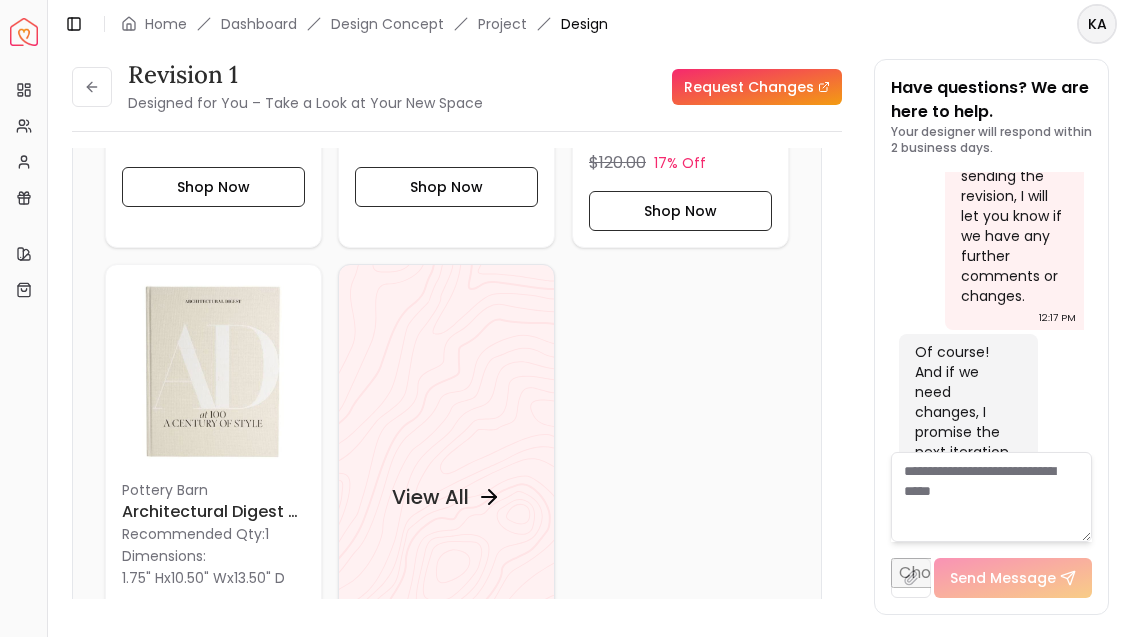 scroll, scrollTop: 0, scrollLeft: 0, axis: both 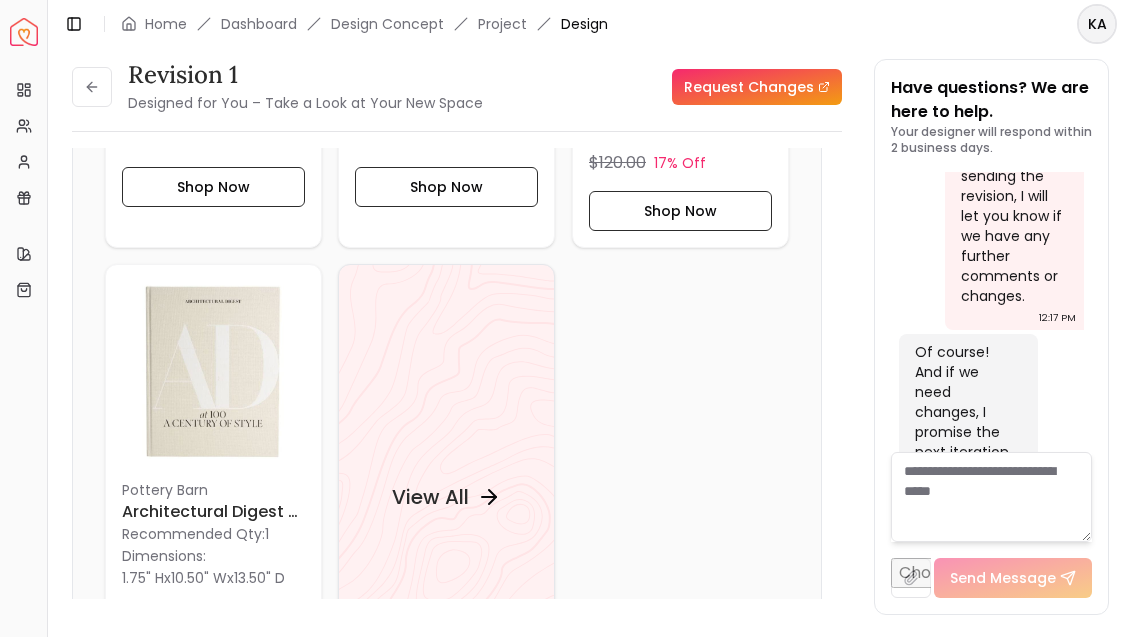 click at bounding box center [92, 87] 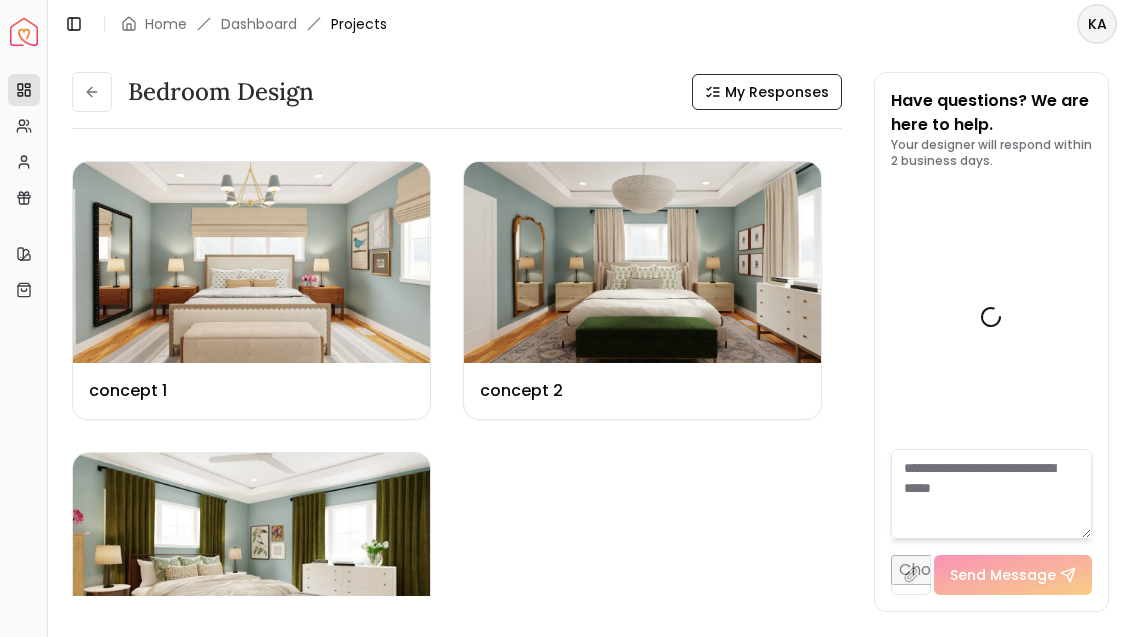 scroll, scrollTop: 0, scrollLeft: 0, axis: both 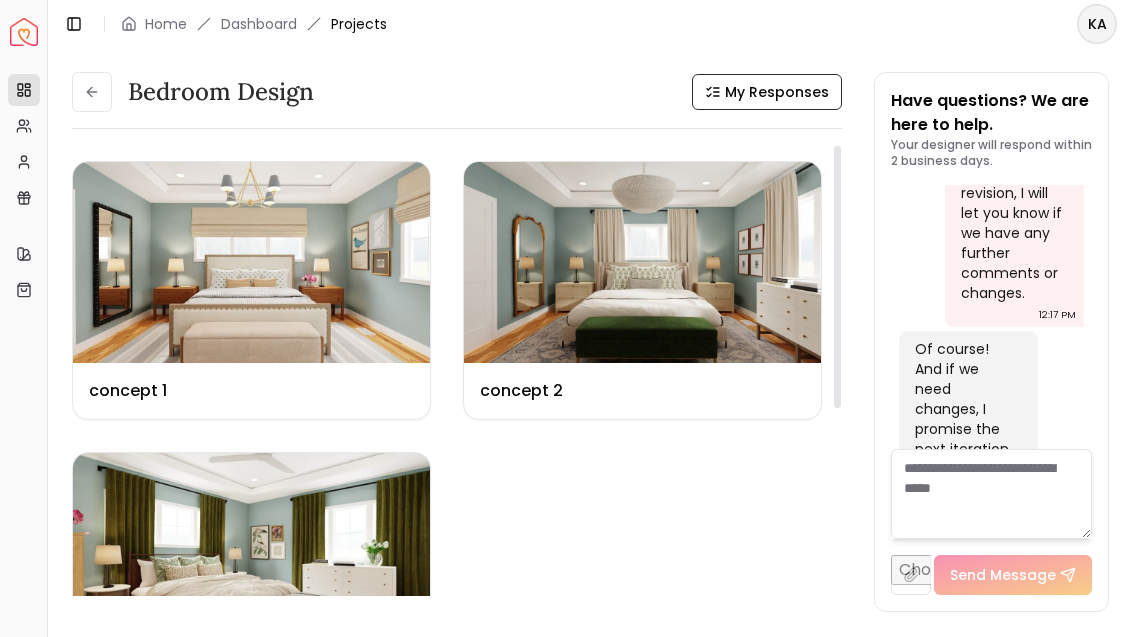 click at bounding box center [251, 553] 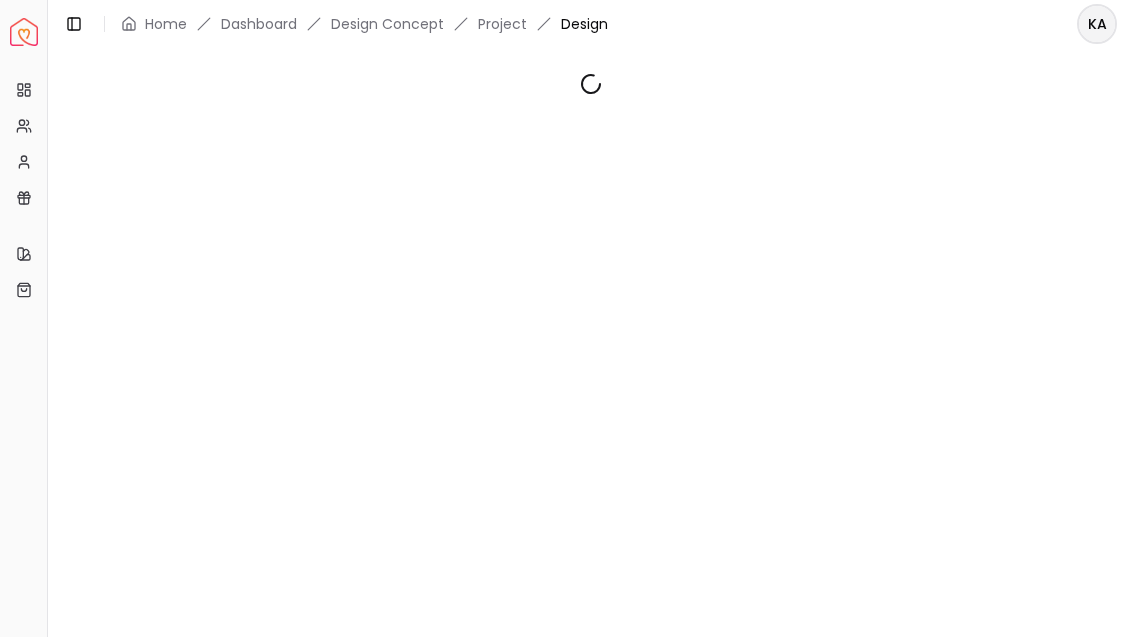 scroll, scrollTop: 0, scrollLeft: 0, axis: both 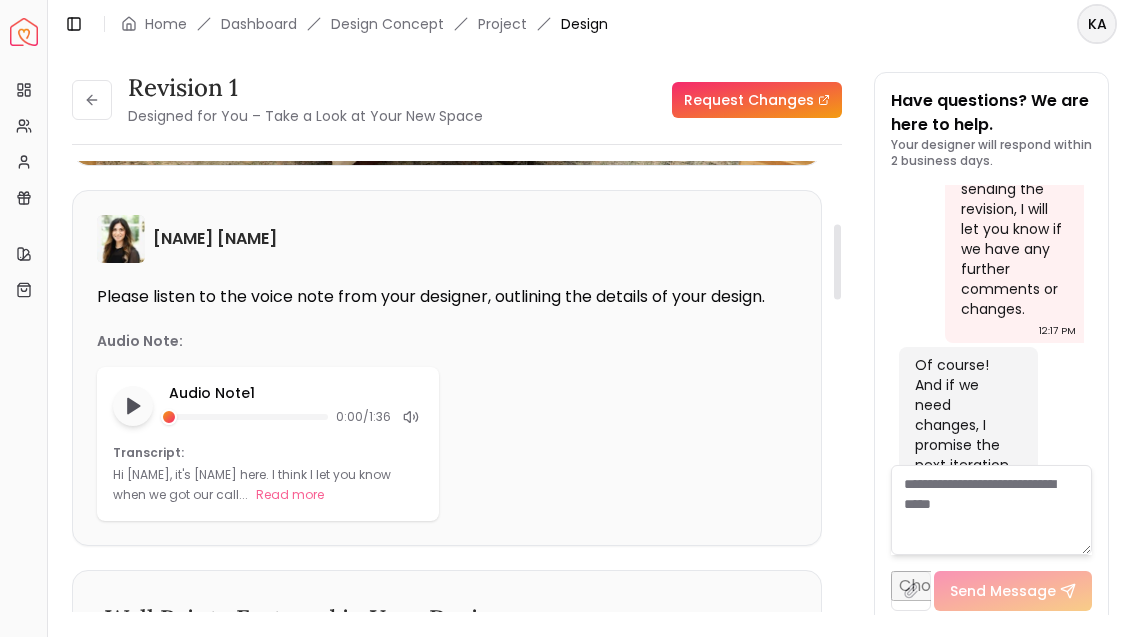 click on "Read more" at bounding box center (290, 495) 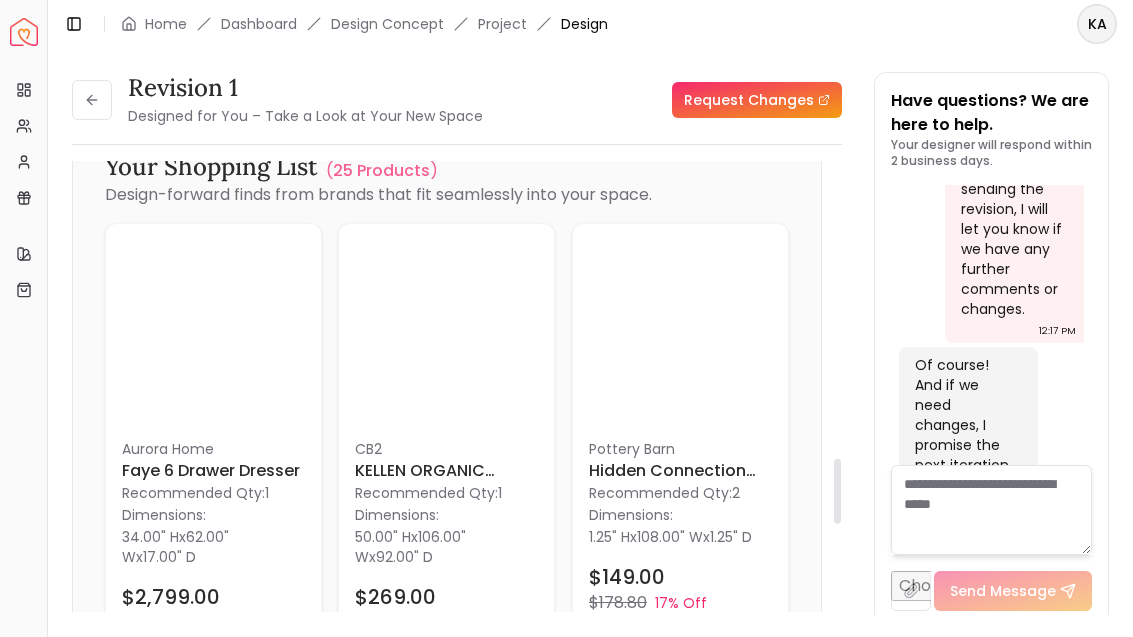 scroll, scrollTop: 2364, scrollLeft: 0, axis: vertical 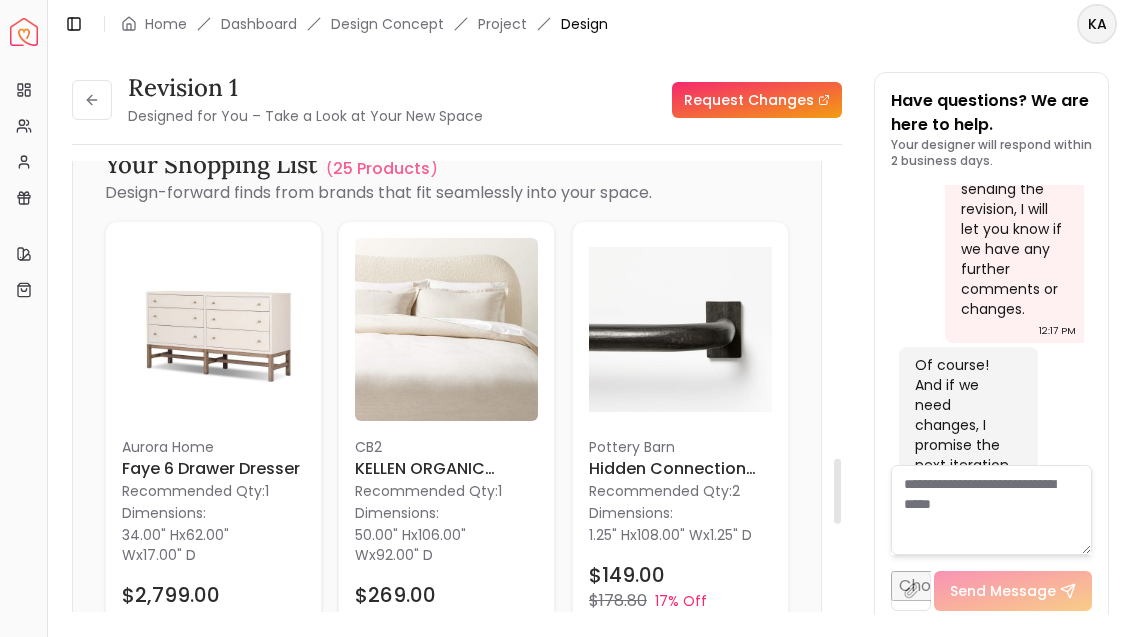 click on "Request Changes" at bounding box center (757, 100) 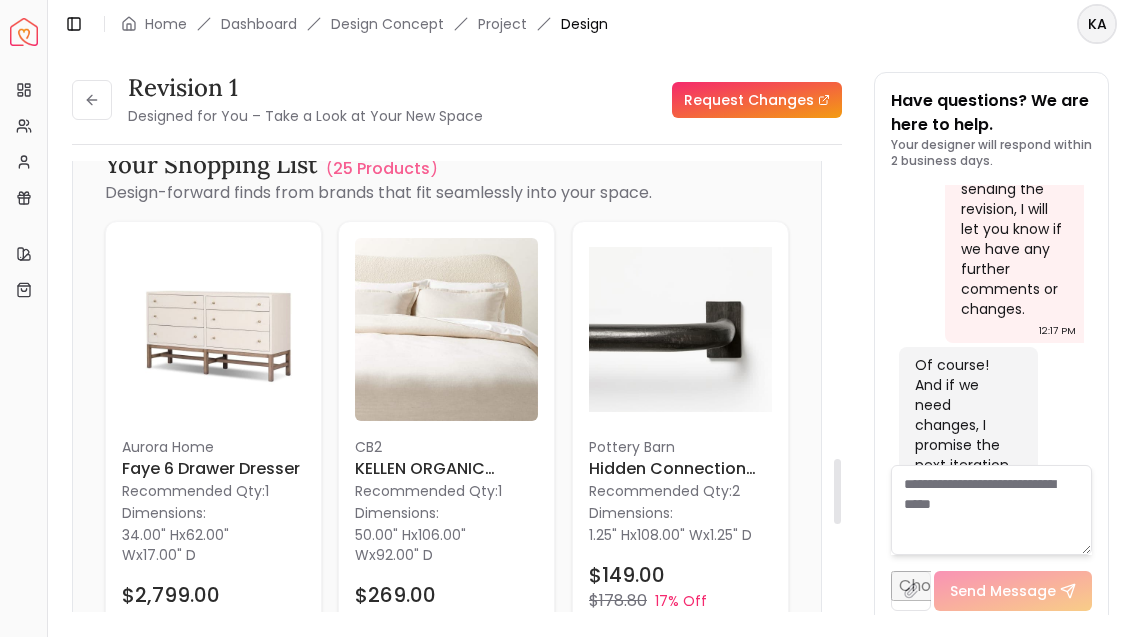 scroll, scrollTop: 2365, scrollLeft: 0, axis: vertical 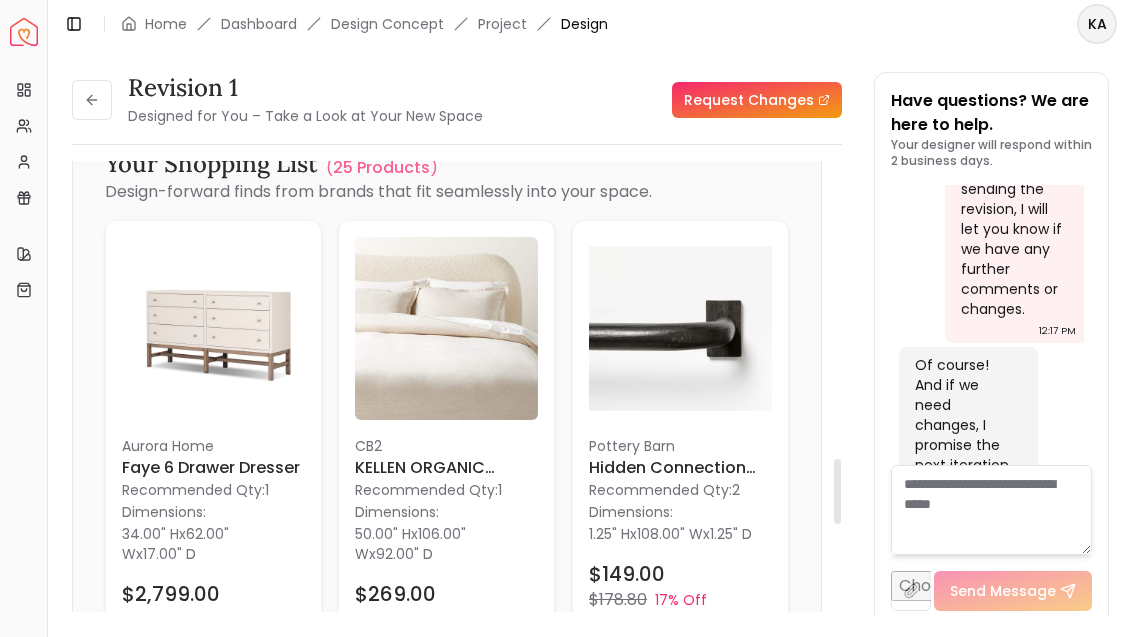 click at bounding box center (92, 100) 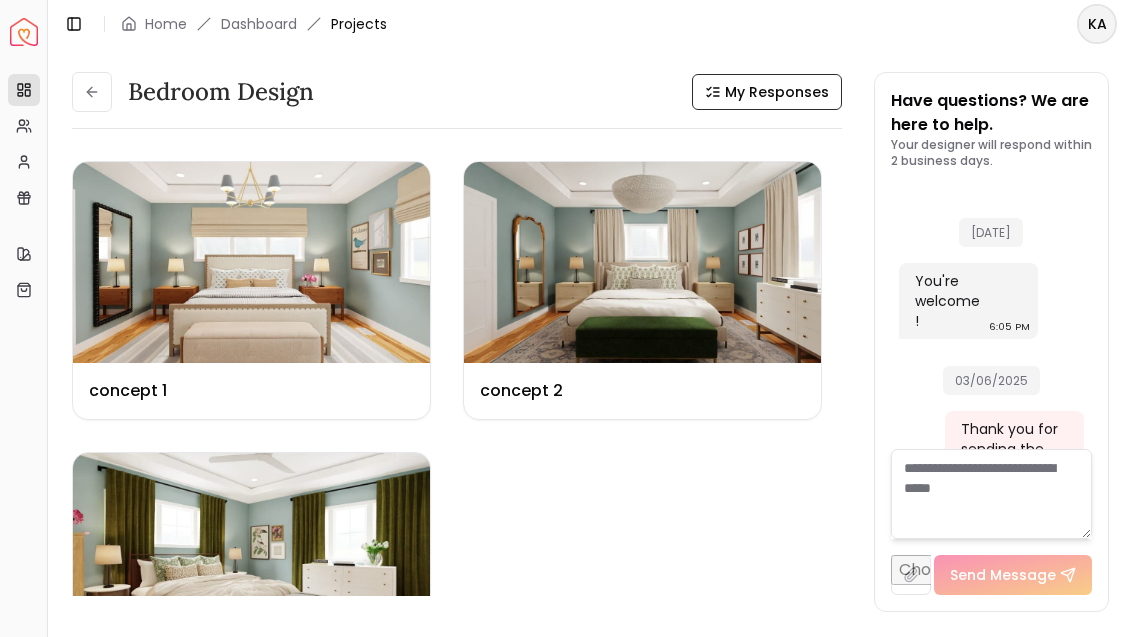 scroll, scrollTop: 6780, scrollLeft: 0, axis: vertical 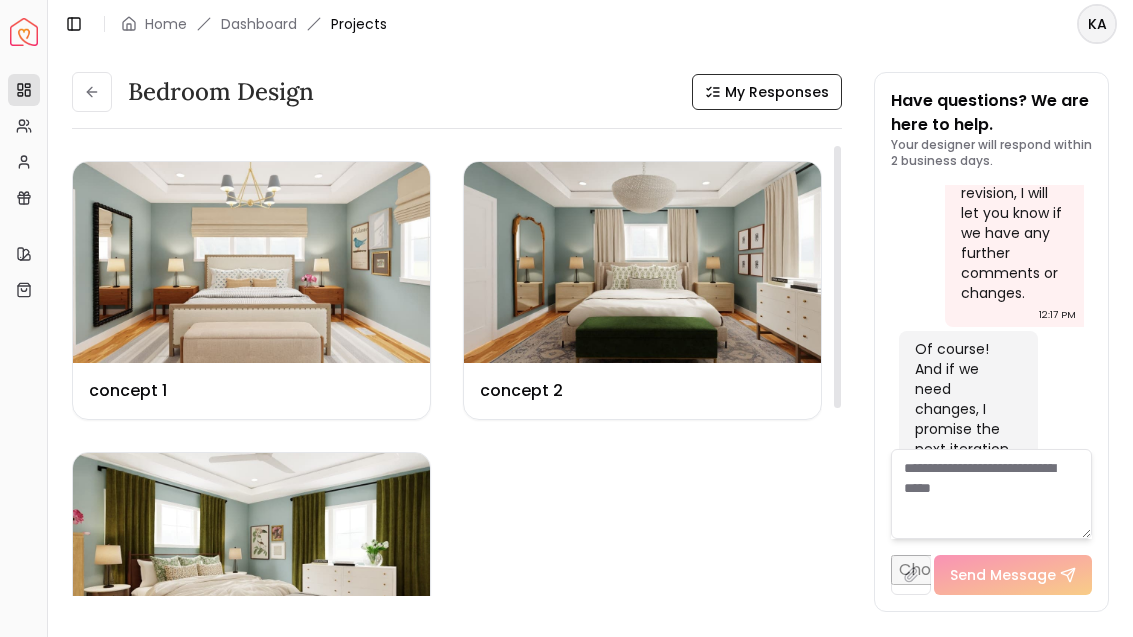 click at bounding box center (642, 262) 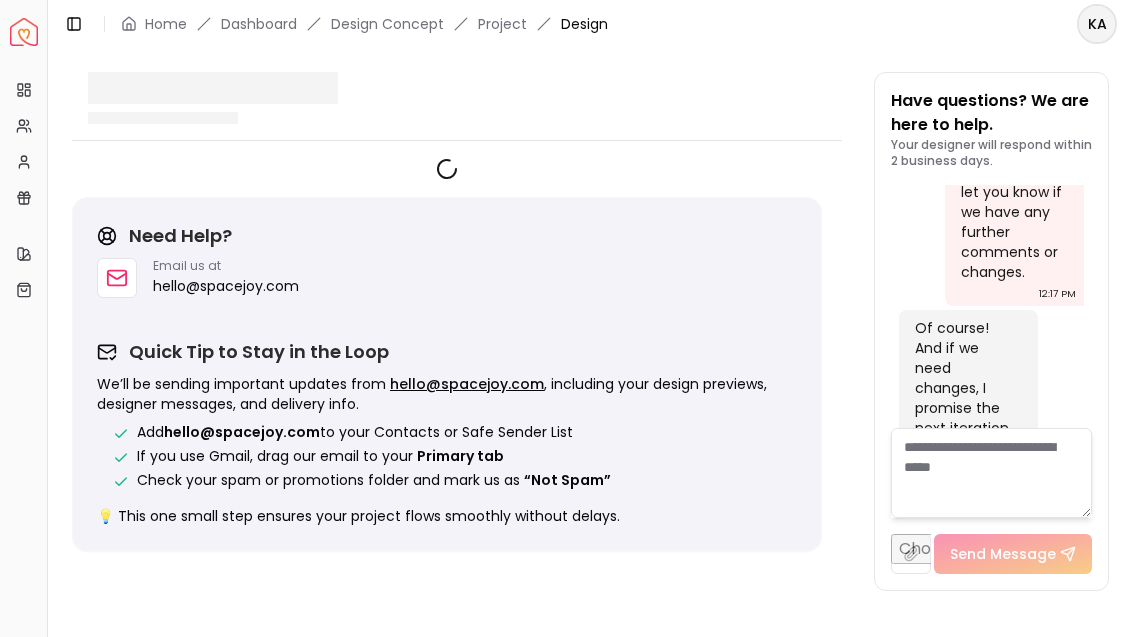 scroll, scrollTop: 6764, scrollLeft: 0, axis: vertical 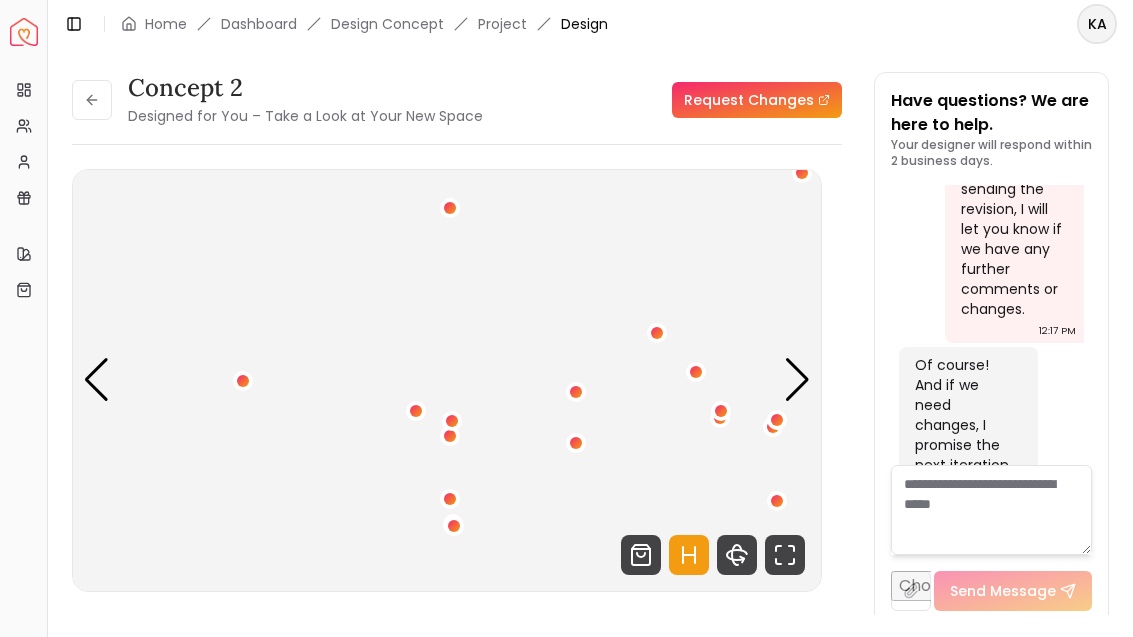click at bounding box center [696, 372] 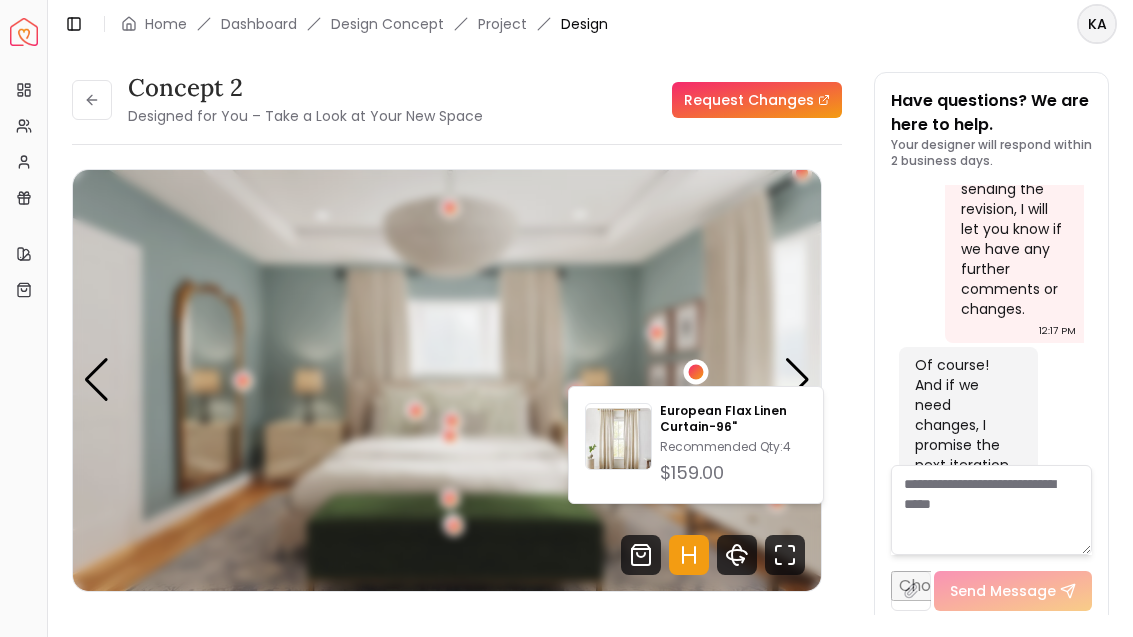 click at bounding box center [447, 380] 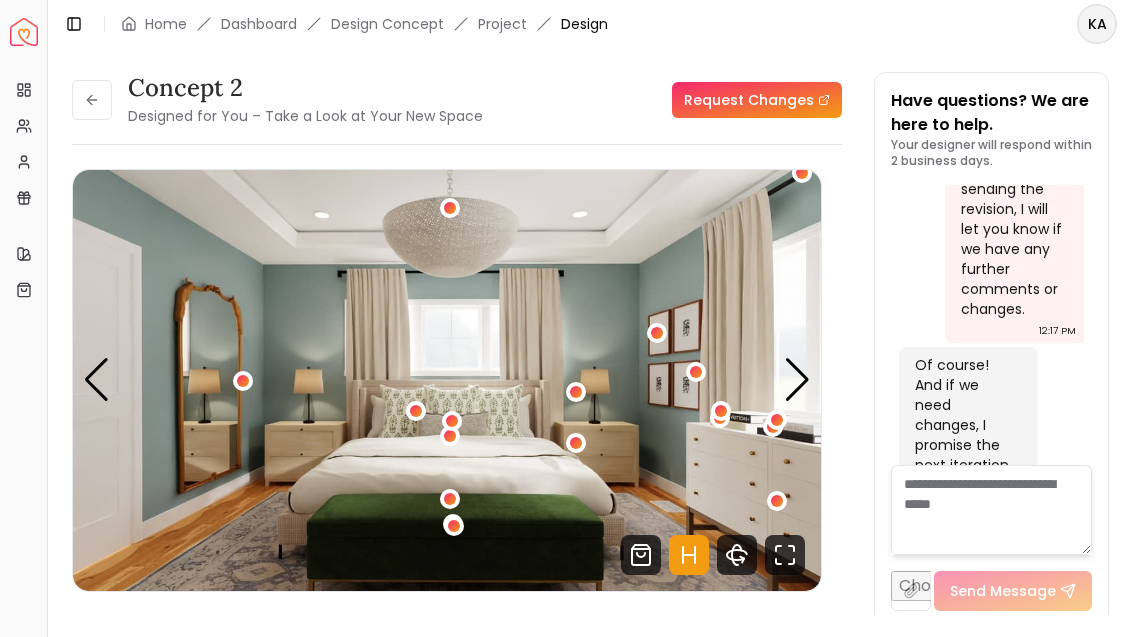 click 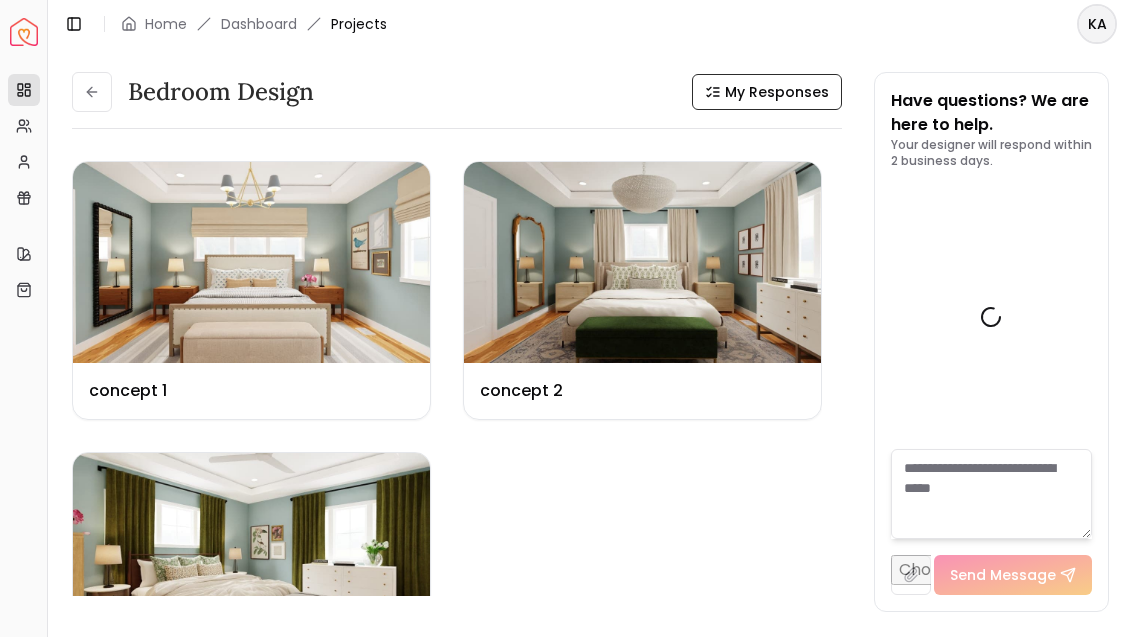 scroll, scrollTop: 6780, scrollLeft: 0, axis: vertical 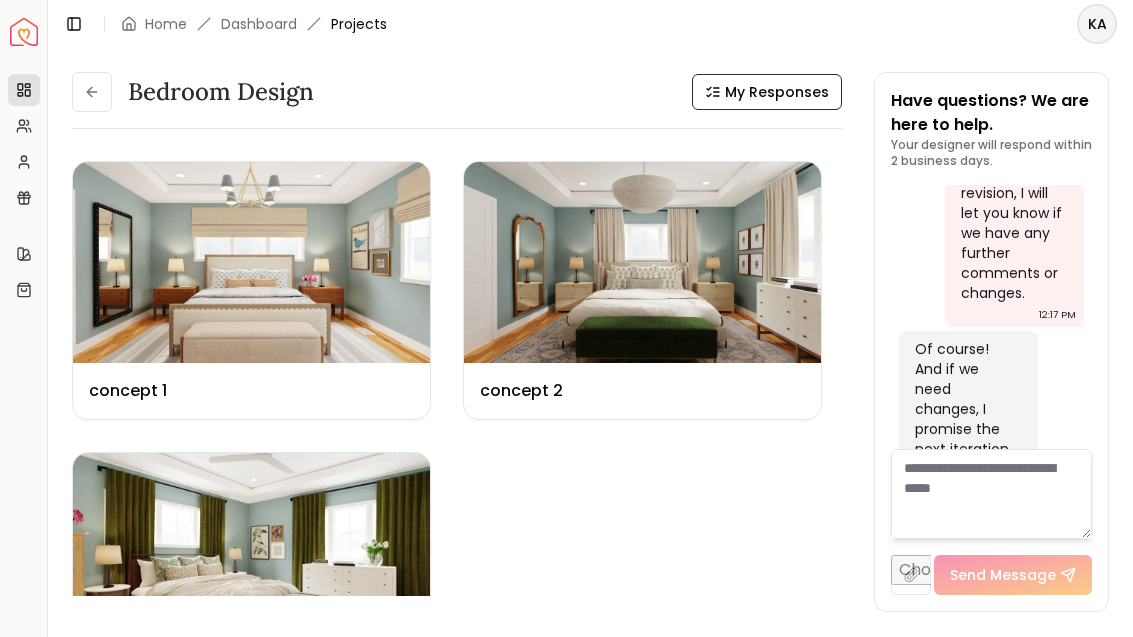click at bounding box center (251, 553) 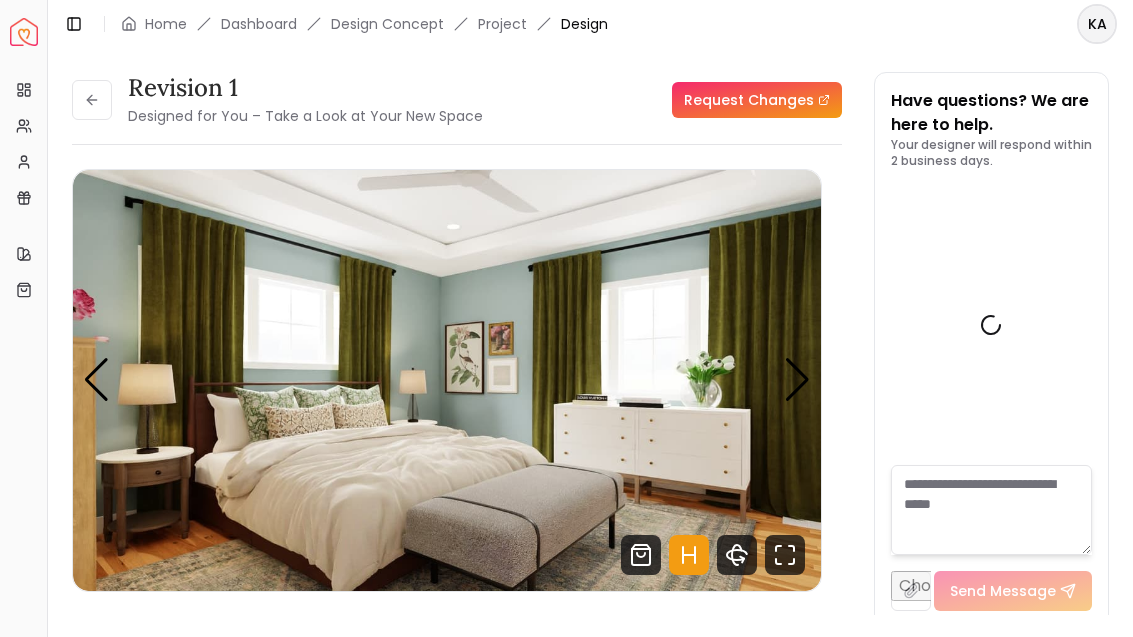 scroll, scrollTop: 6764, scrollLeft: 0, axis: vertical 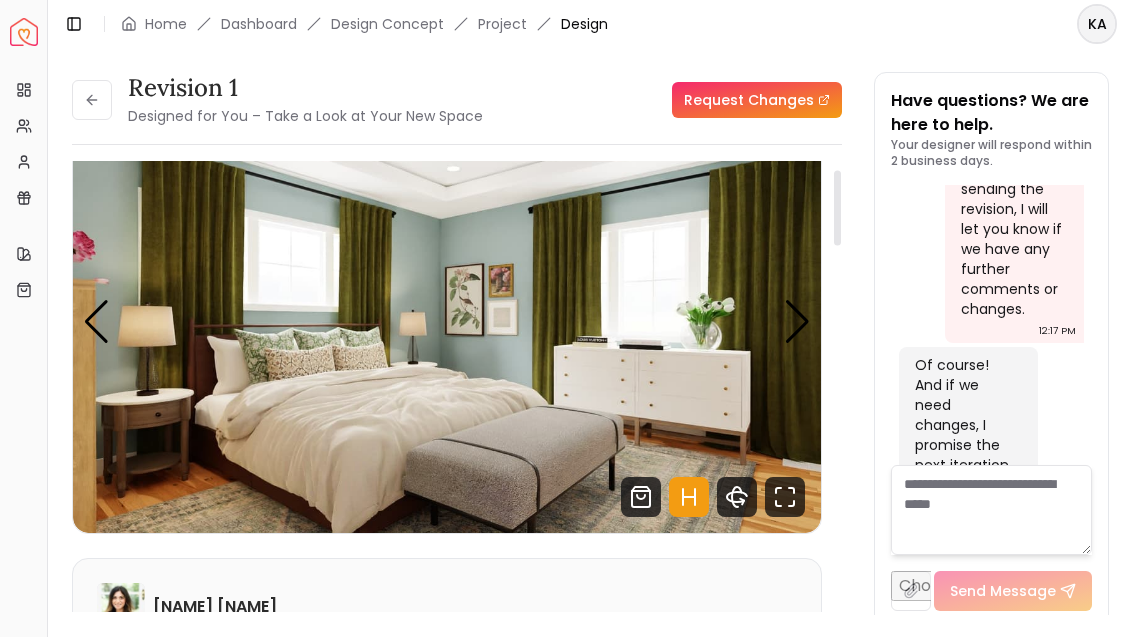 click on "Request Changes" at bounding box center (757, 100) 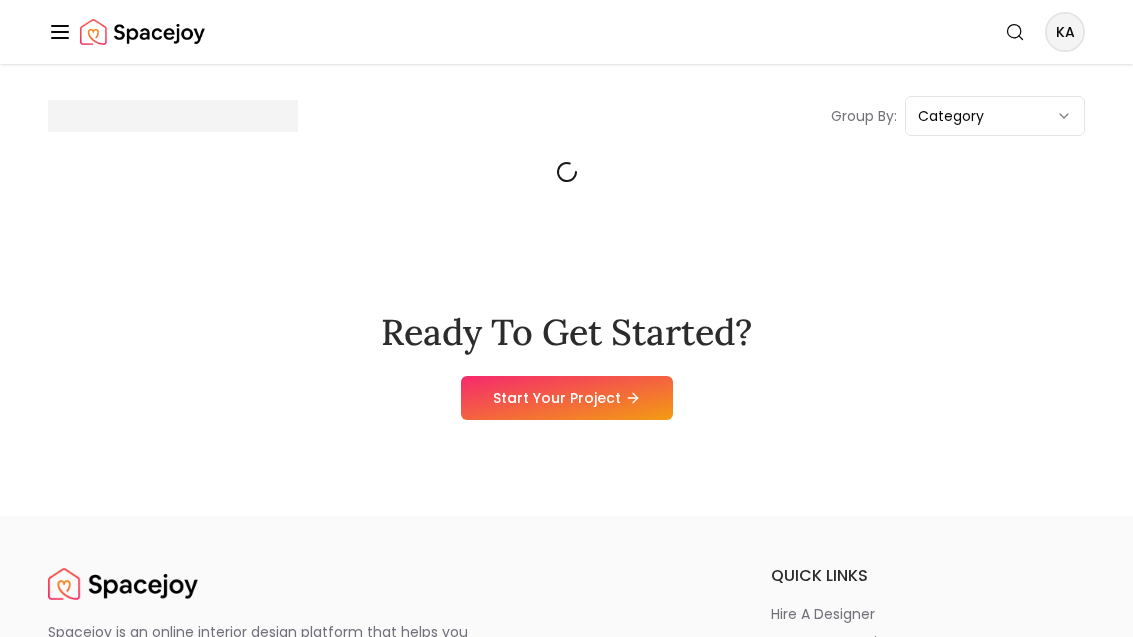 scroll, scrollTop: 0, scrollLeft: 0, axis: both 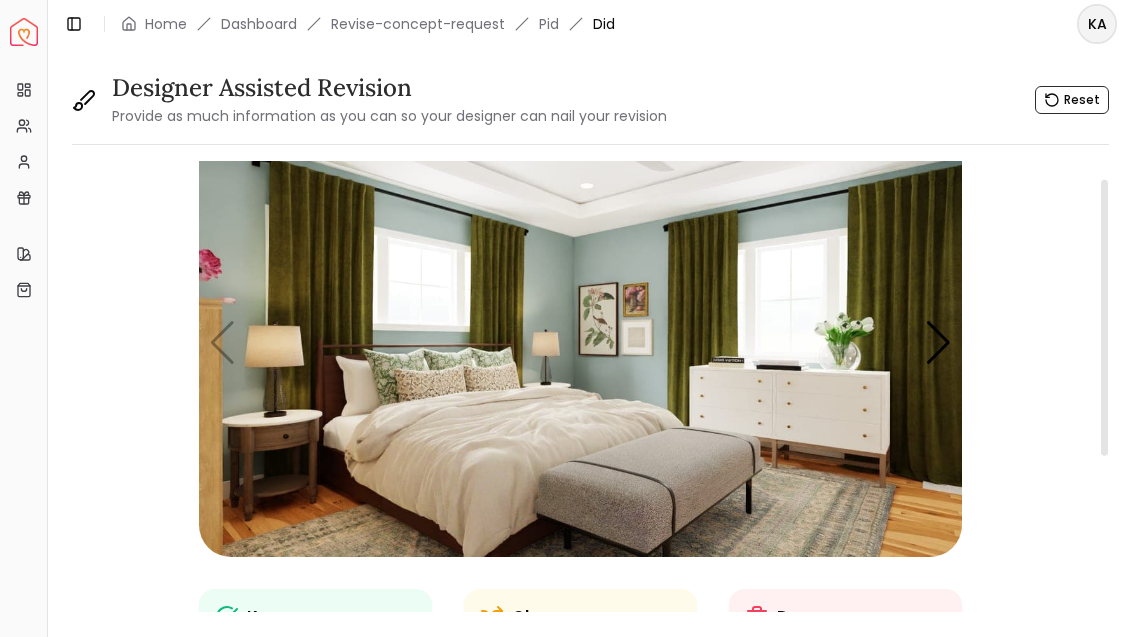 click at bounding box center (580, 342) 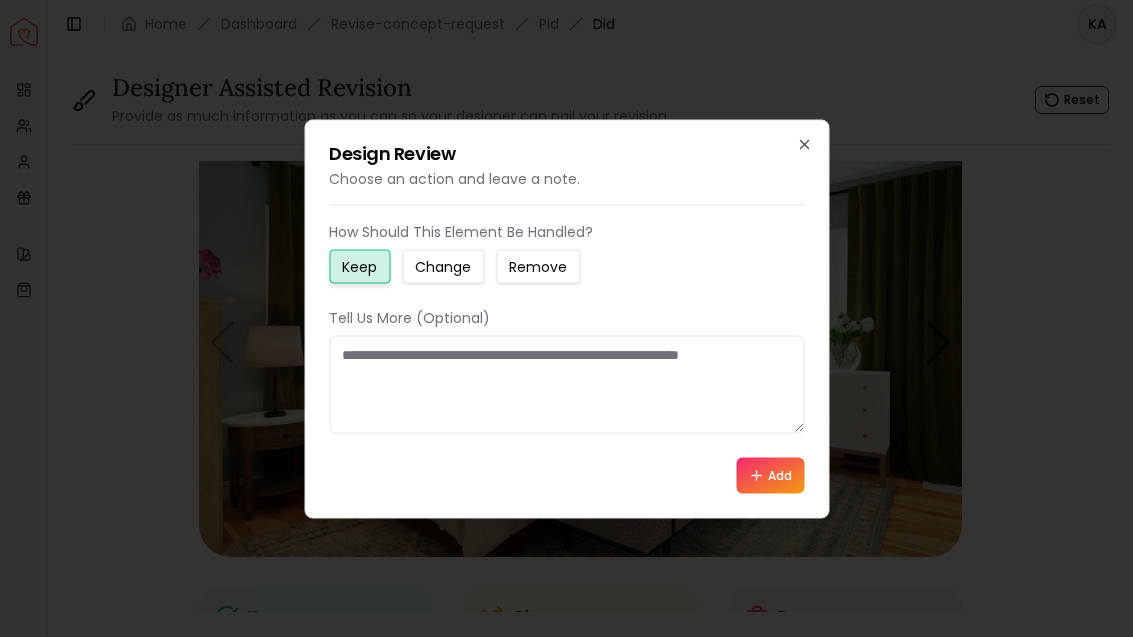 click on "Change" at bounding box center (443, 266) 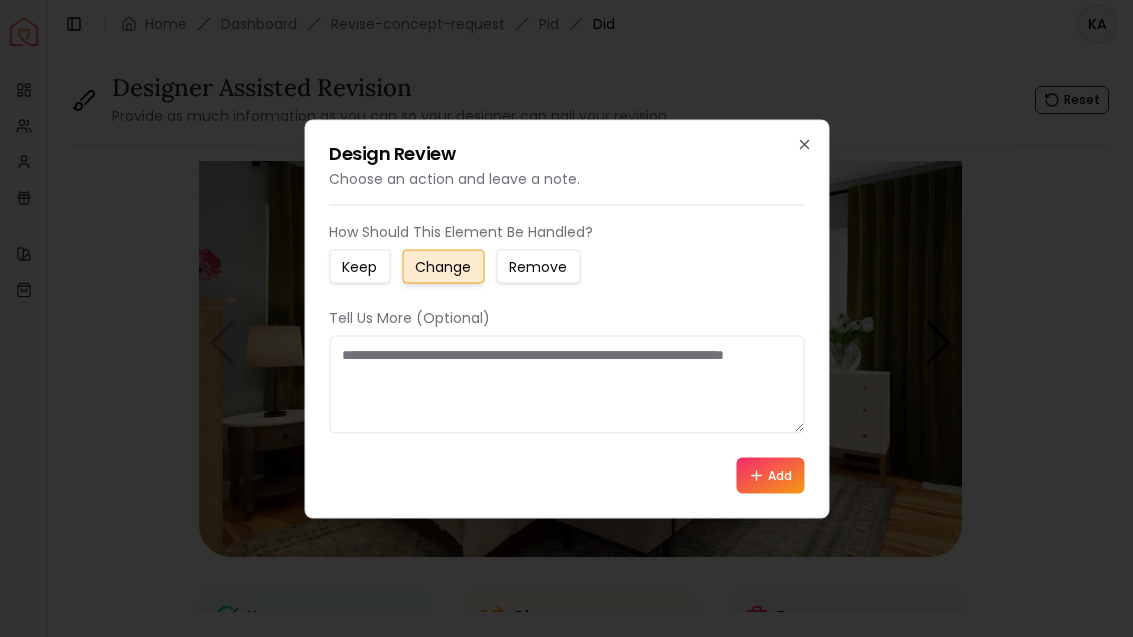 click at bounding box center [566, 384] 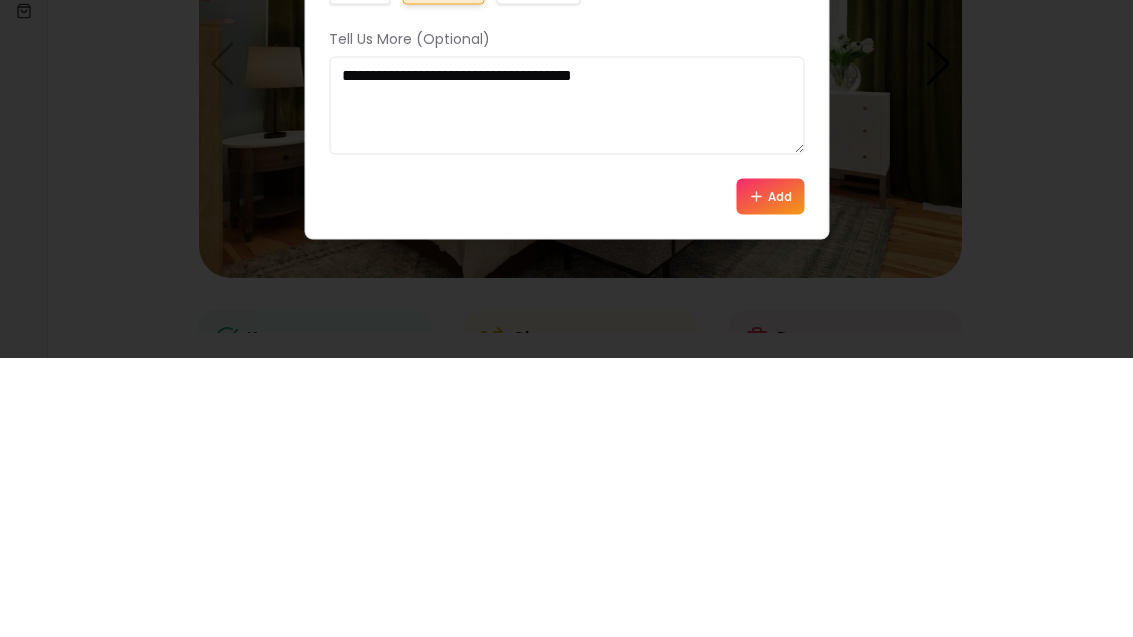 type on "**********" 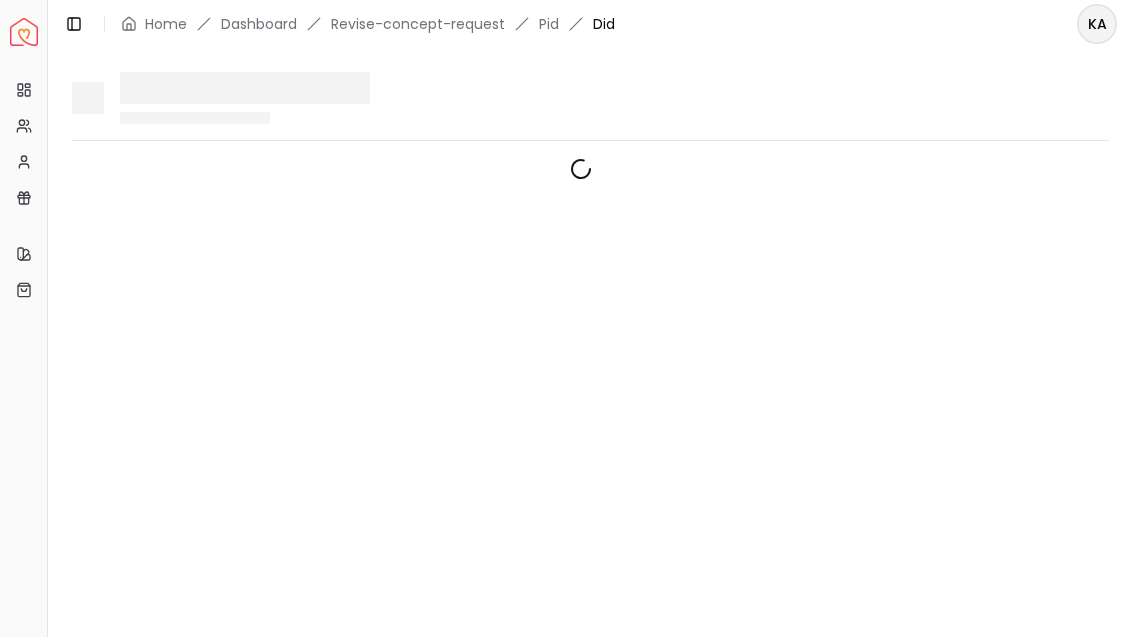 scroll, scrollTop: 0, scrollLeft: 0, axis: both 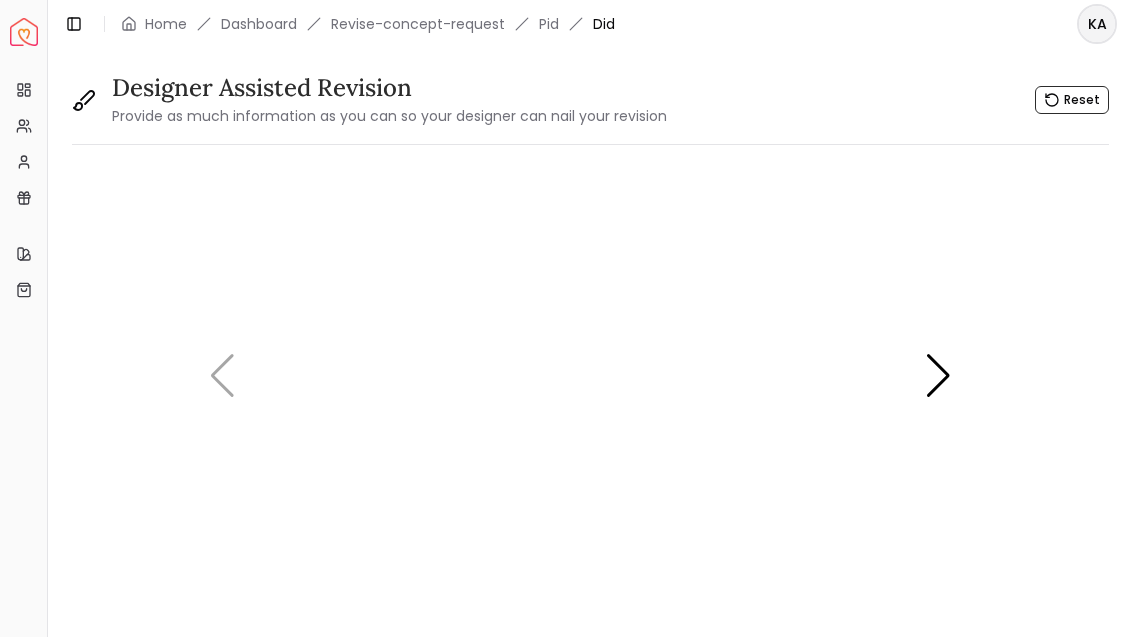 click at bounding box center (580, 375) 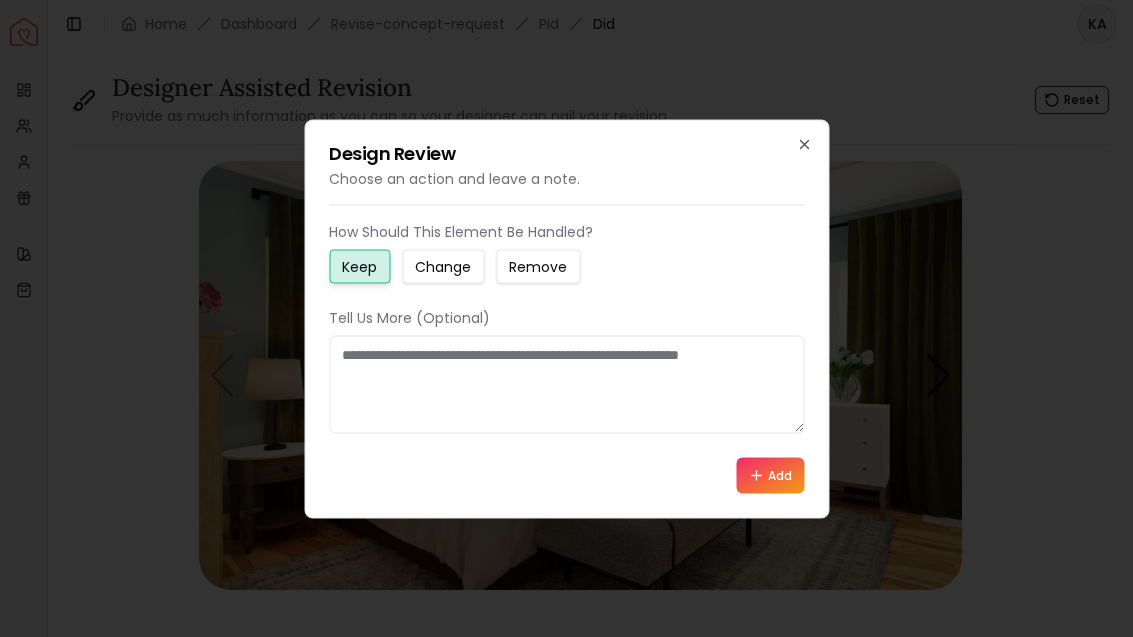 click on "Change" at bounding box center (443, 266) 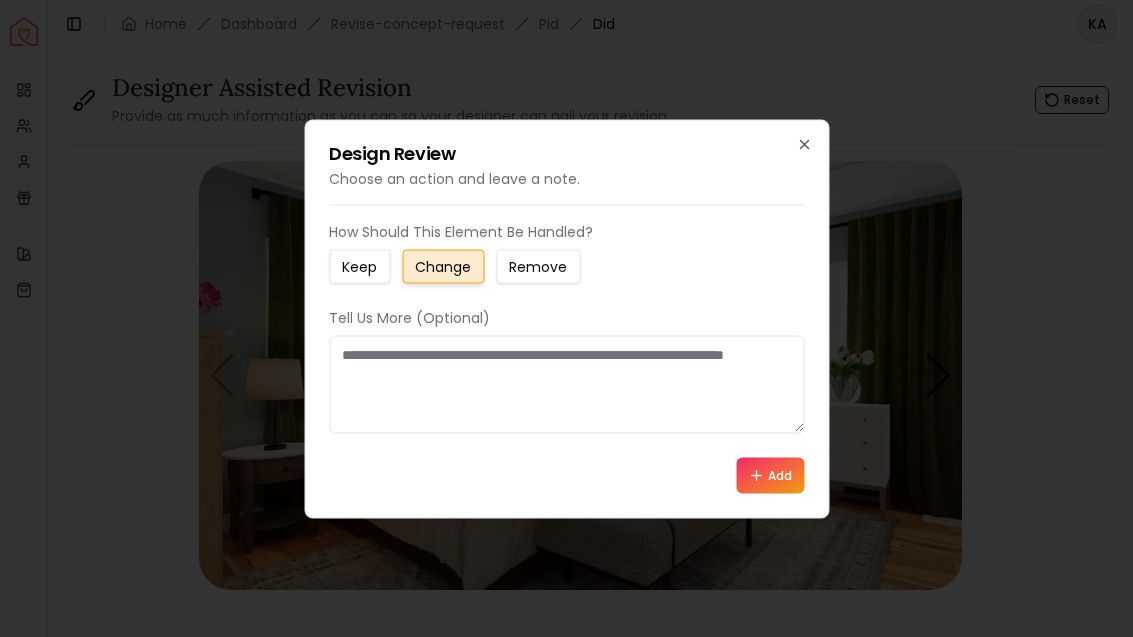 click at bounding box center [566, 384] 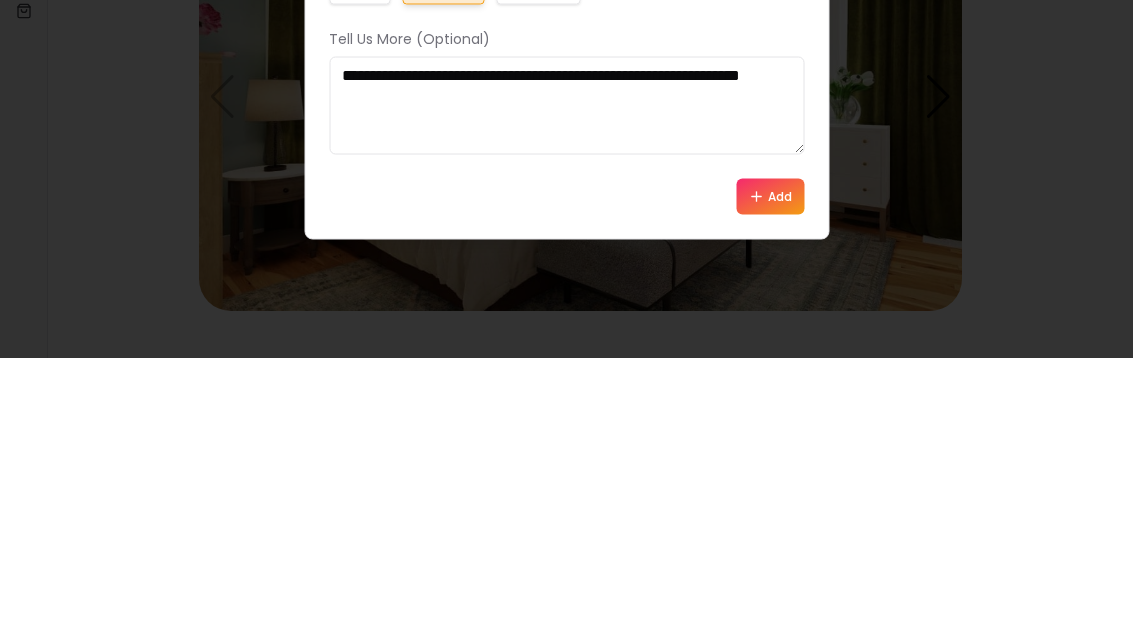 type on "**********" 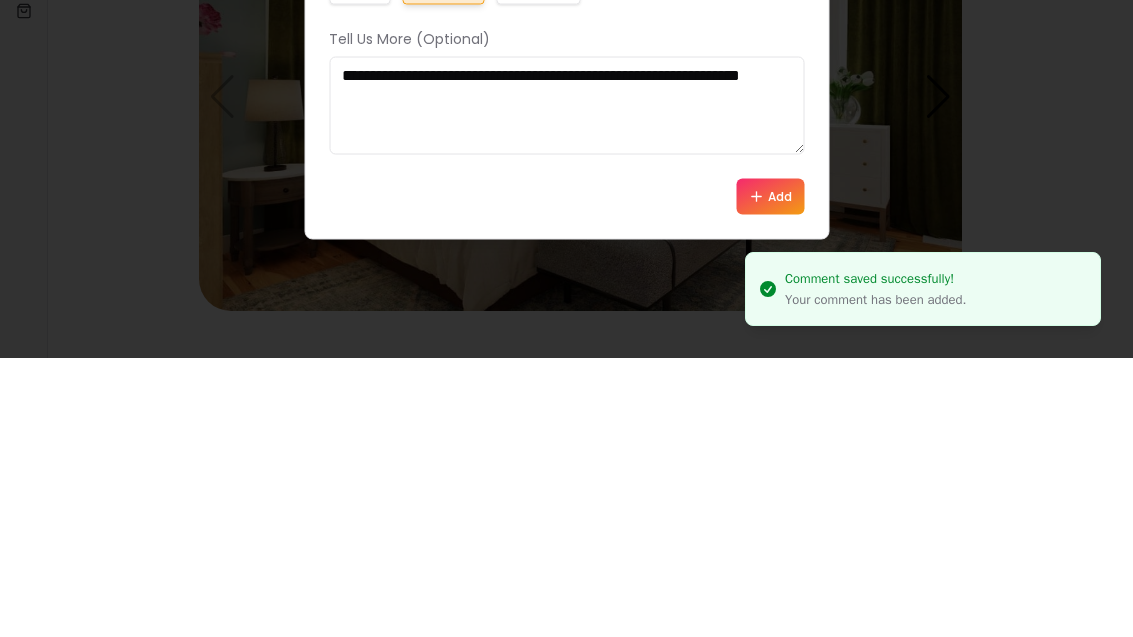scroll, scrollTop: 42, scrollLeft: 0, axis: vertical 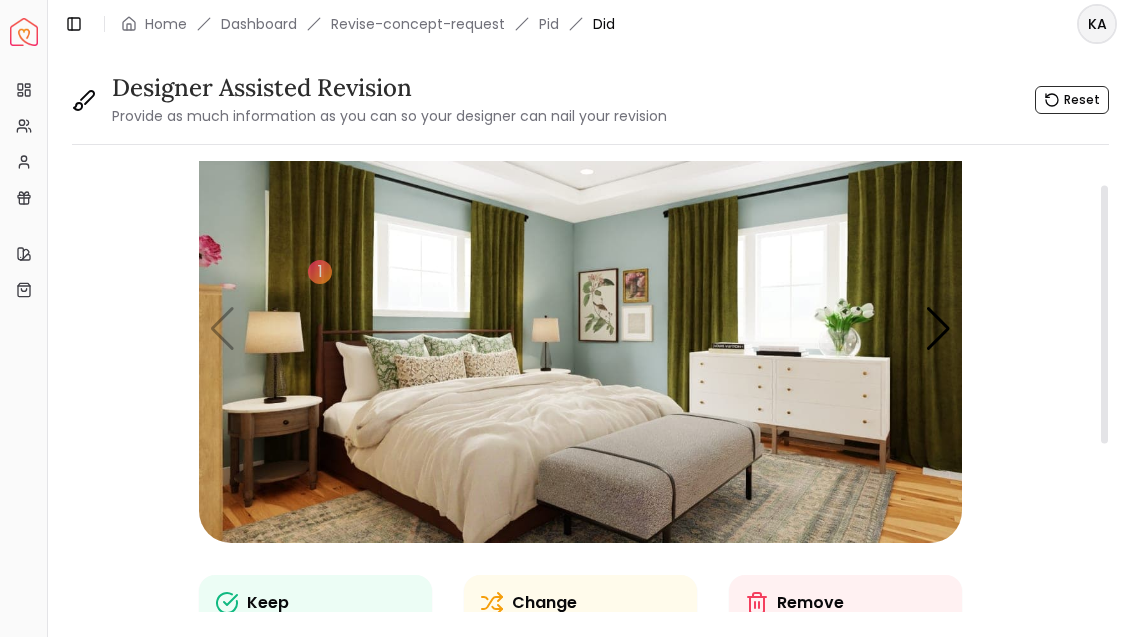 click at bounding box center (580, 328) 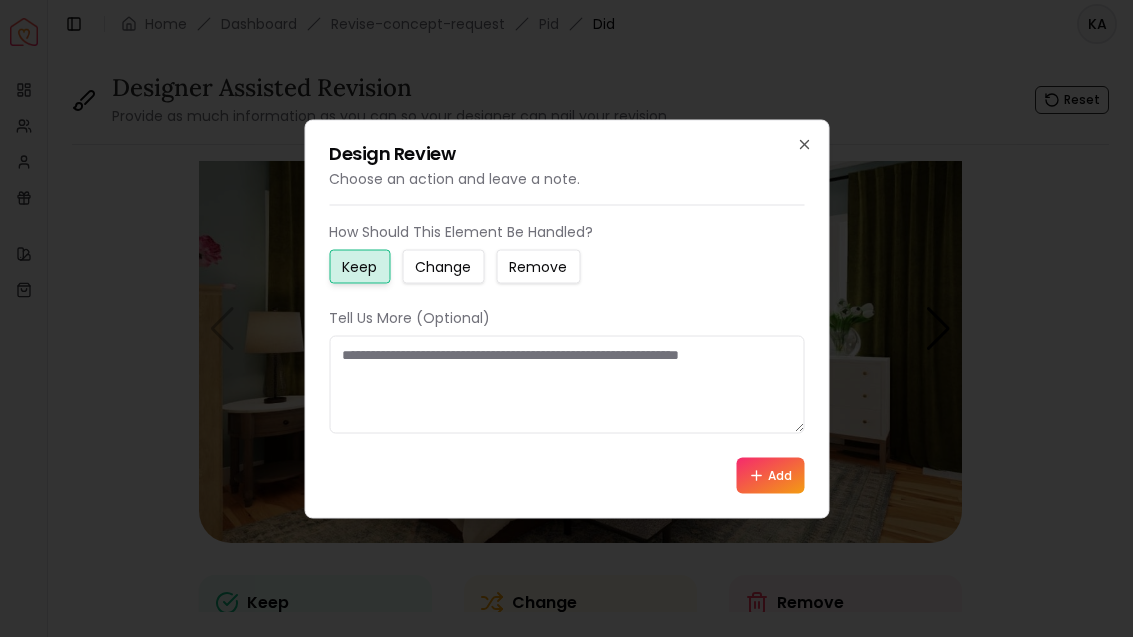 click at bounding box center [566, 384] 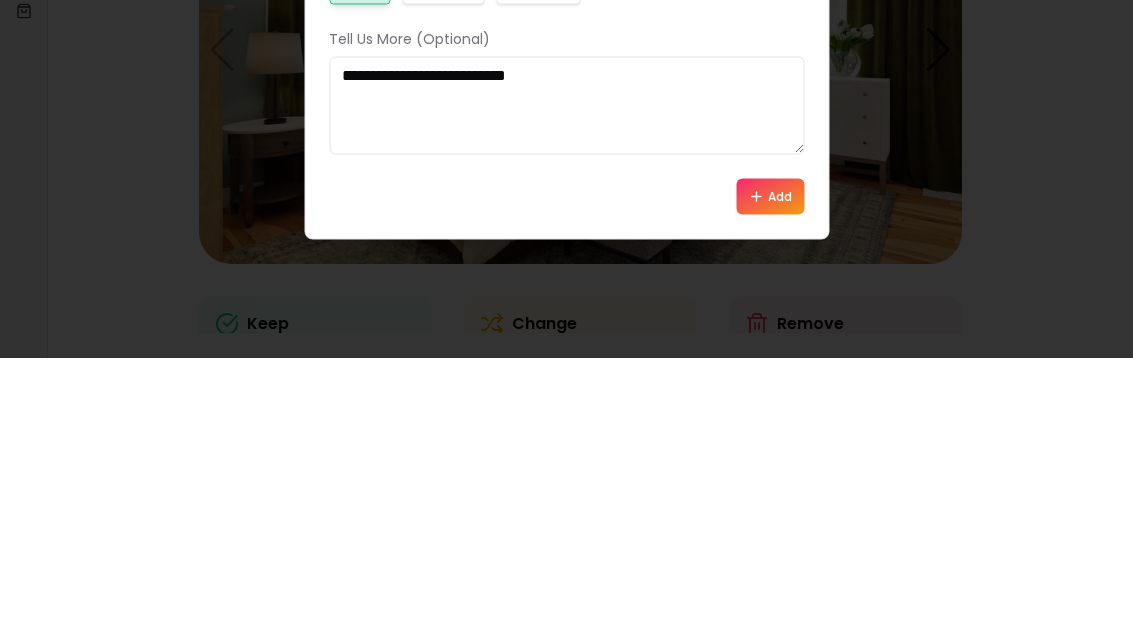 type on "**********" 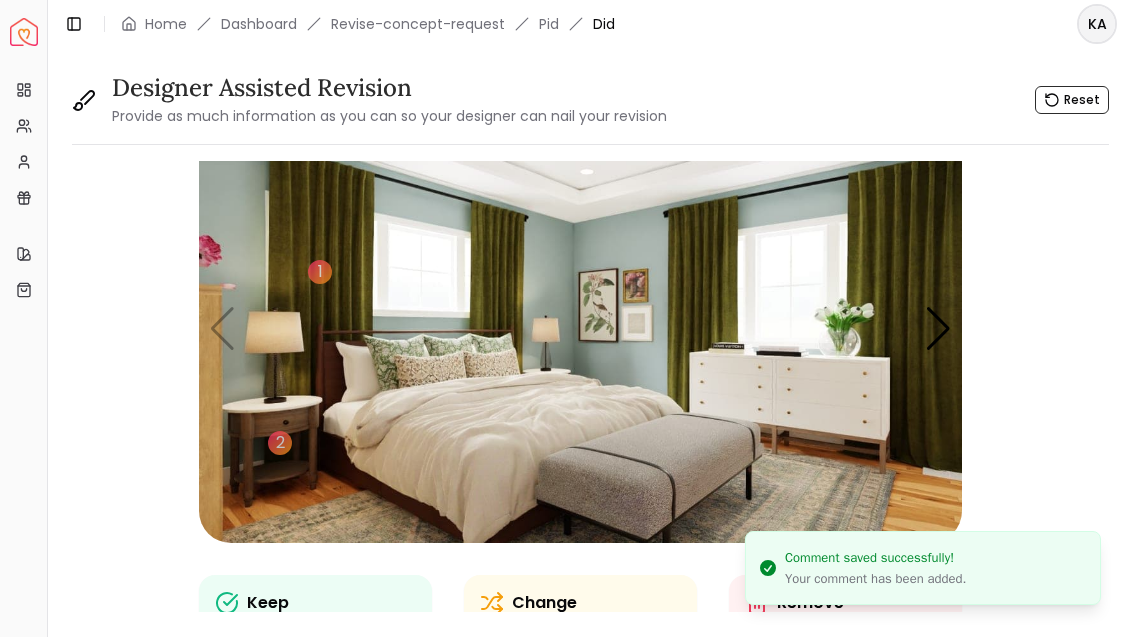 click at bounding box center [580, 328] 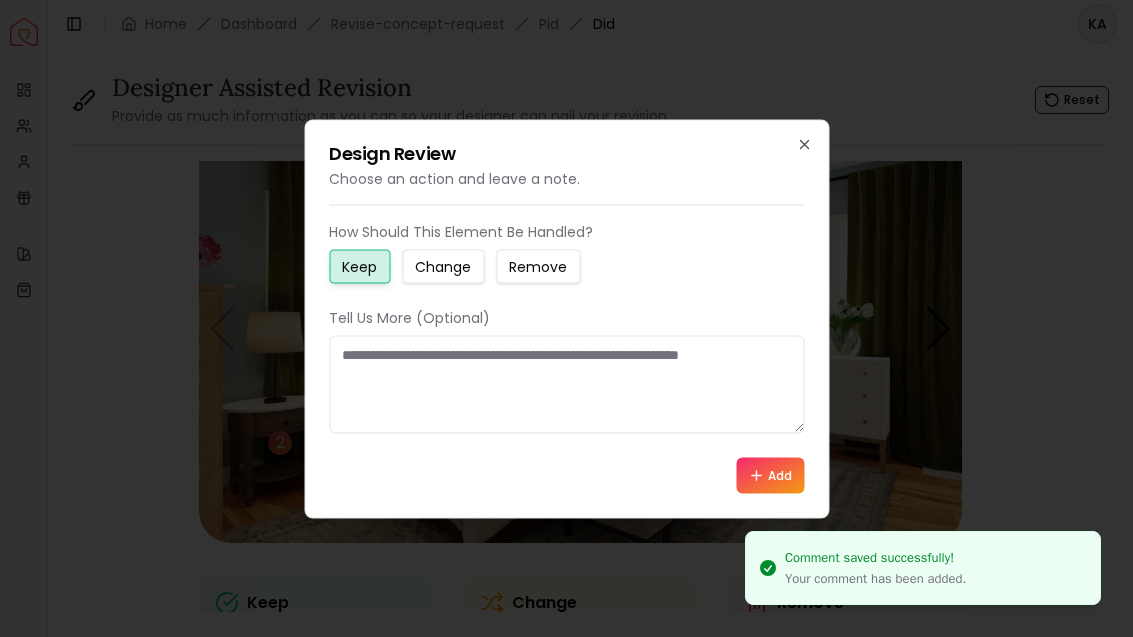 click at bounding box center (566, 384) 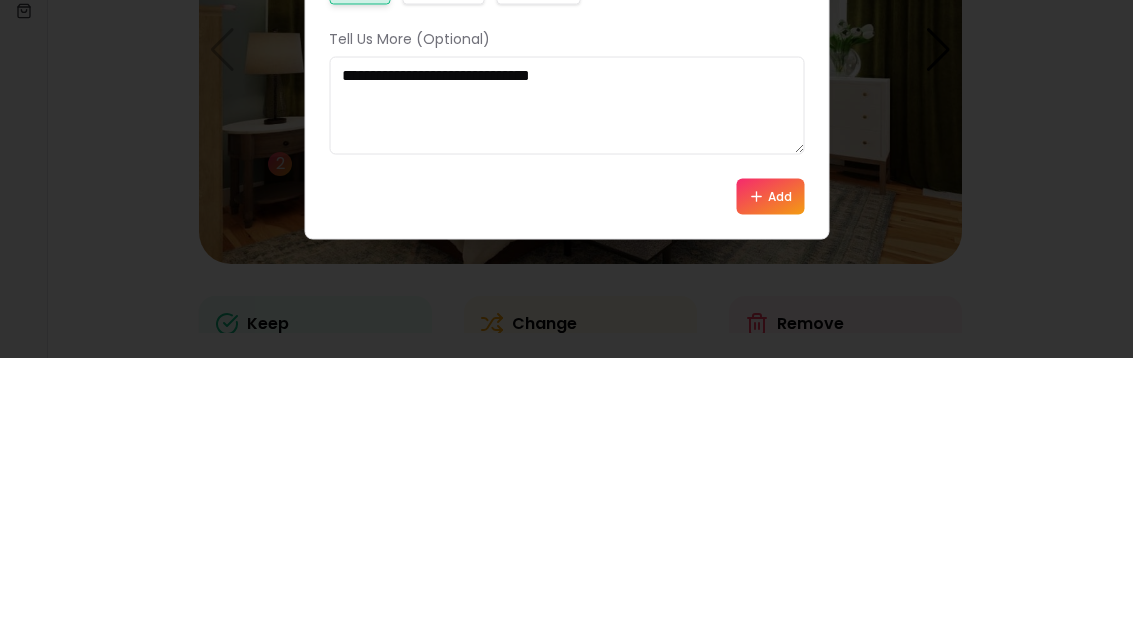 type on "**********" 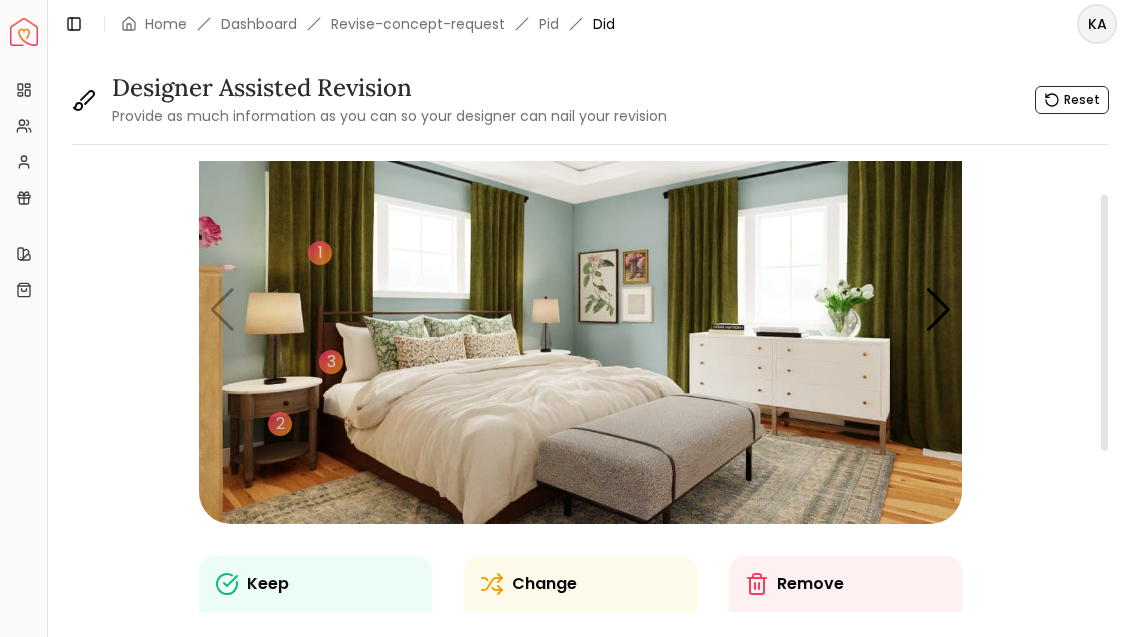 scroll, scrollTop: 64, scrollLeft: 0, axis: vertical 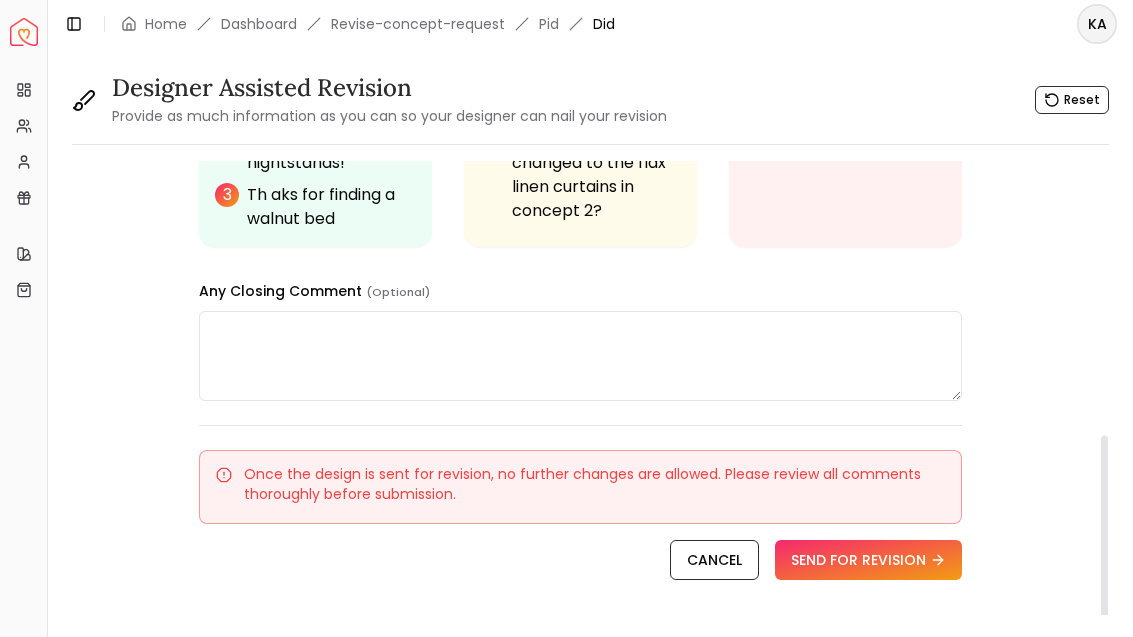 click at bounding box center [580, 356] 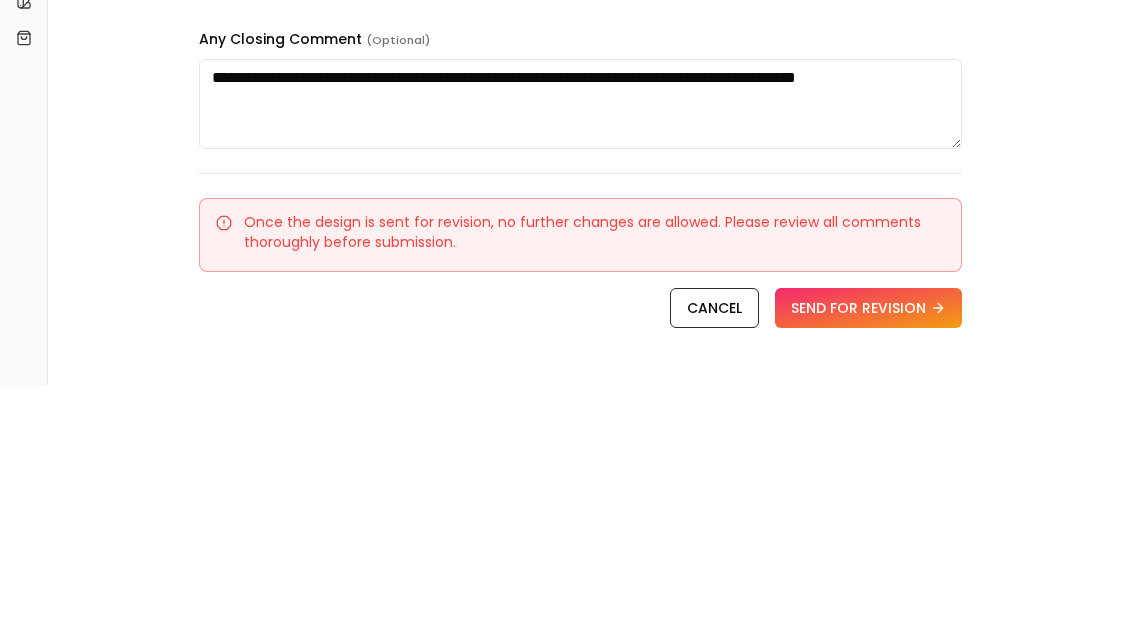 scroll, scrollTop: 42, scrollLeft: 0, axis: vertical 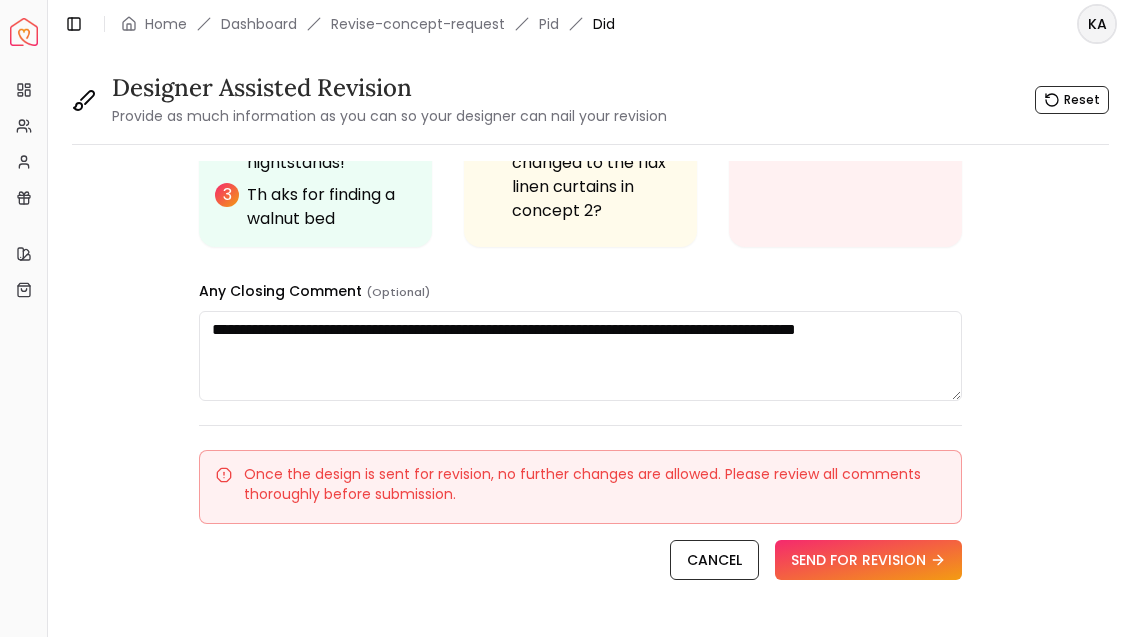 type on "**********" 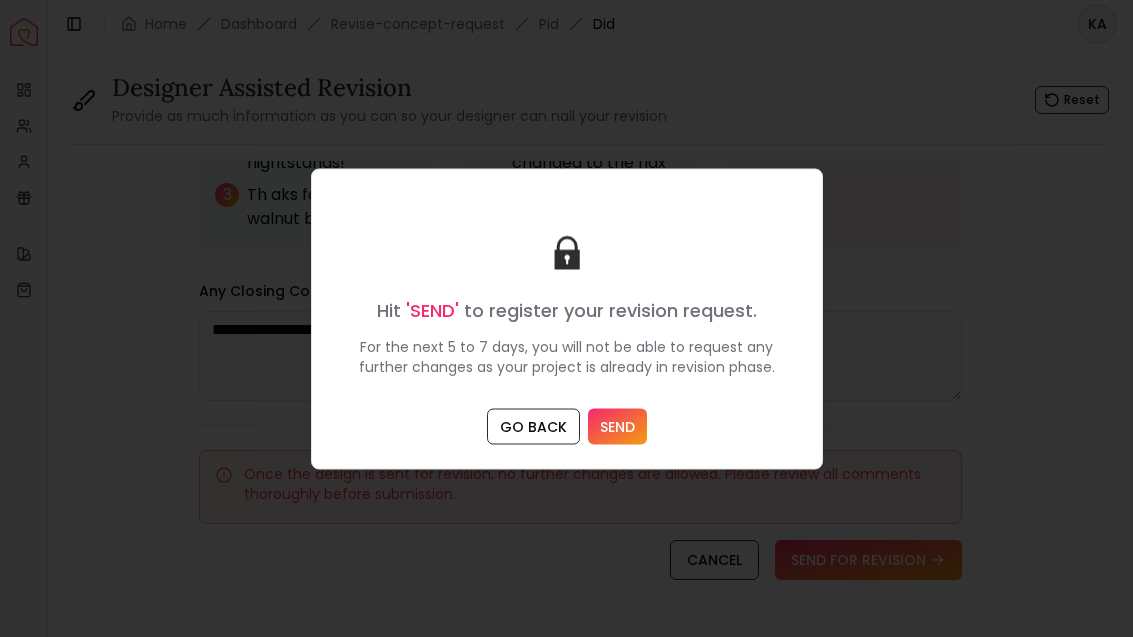 click on "SEND" at bounding box center [617, 426] 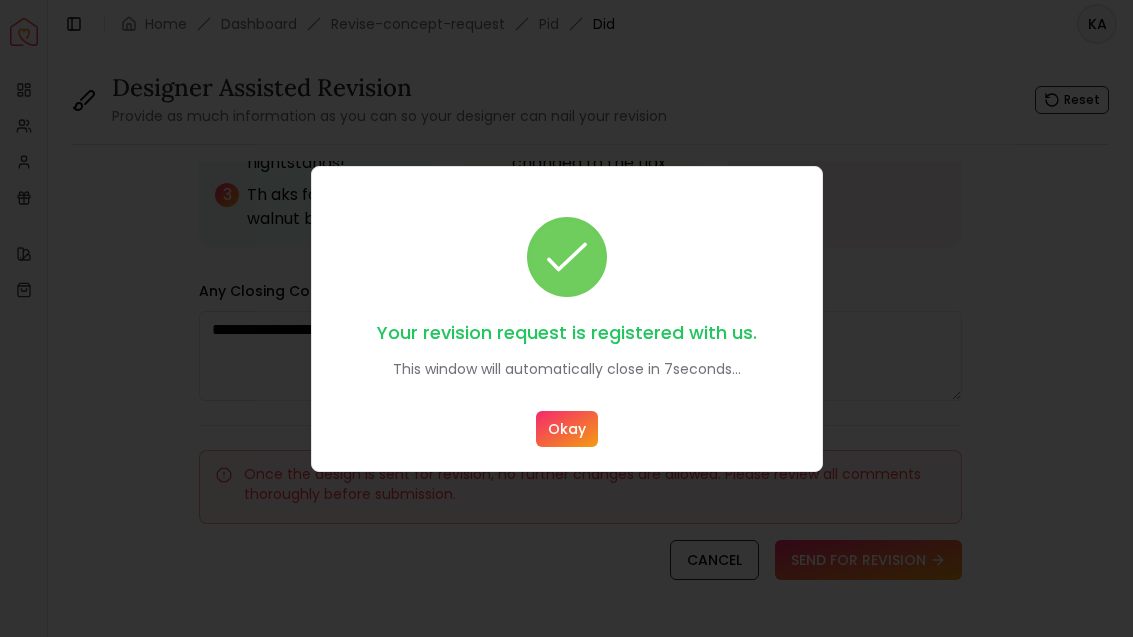 click on "Okay" at bounding box center [567, 429] 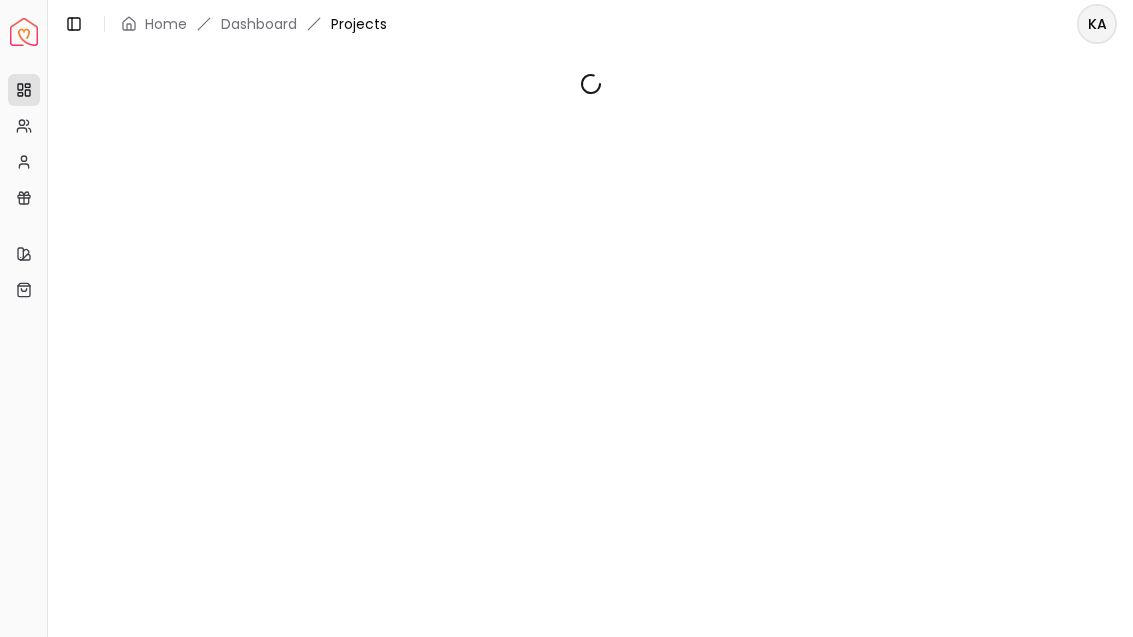 scroll, scrollTop: 0, scrollLeft: 0, axis: both 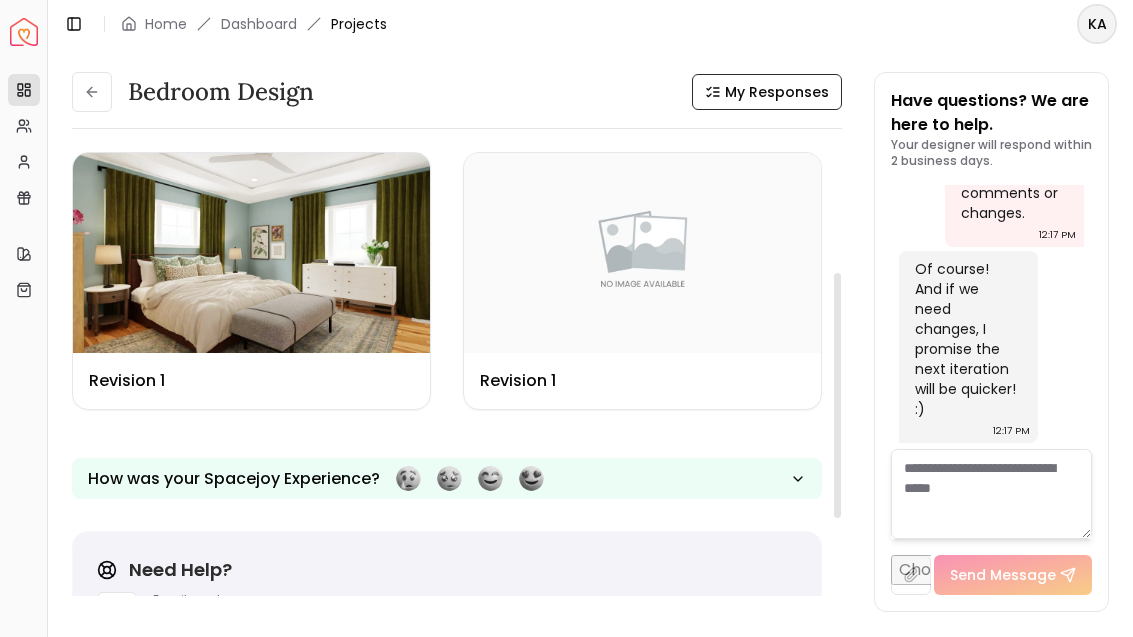click on "Bedroom design  My Responses Fine-tuning your design Your project is currently in Designer Assisted Revision Mode. Design Name concept 1 Design Name concept 2 Design Name Revision 1 Design Name Revision 1 How was your Spacejoy Experience? Need Help? Email us at [EMAIL] Quick Tip to Stay in the Loop We’ll be sending important updates from   [EMAIL] , including your design previews, designer messages, and delivery info. Add  [EMAIL]  to your Contacts or Safe Sender List If you use Gmail, drag our email to your   Primary tab Check your spam or promotions folder and mark us as   “Not Spam” 💡 This one small step ensures your project flows smoothly without delays. Have questions? We are here to help. Your designer will respond within 2 business days. [DATE] You're welcome! 6:05 PM [DATE] 3:41 PM [DATE] 8:49 AM Here is my link to schedule a call:  [URL] 8:52 AM 9:44 AM 10:23 AM 12:14 PM [DATE]" at bounding box center [590, 331] 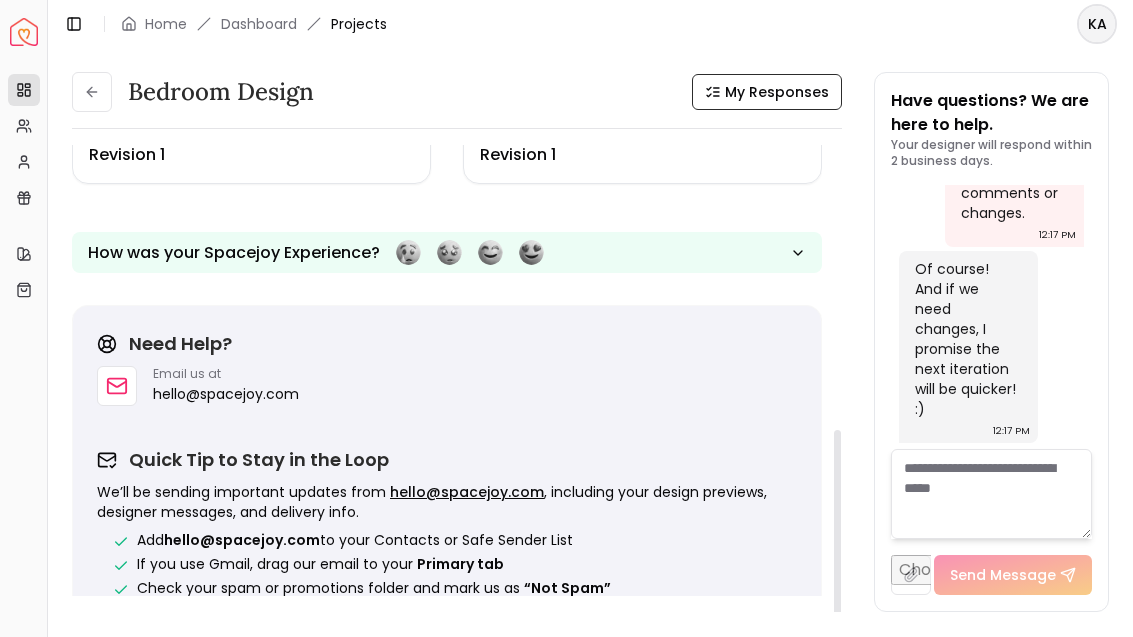 scroll, scrollTop: 597, scrollLeft: 0, axis: vertical 